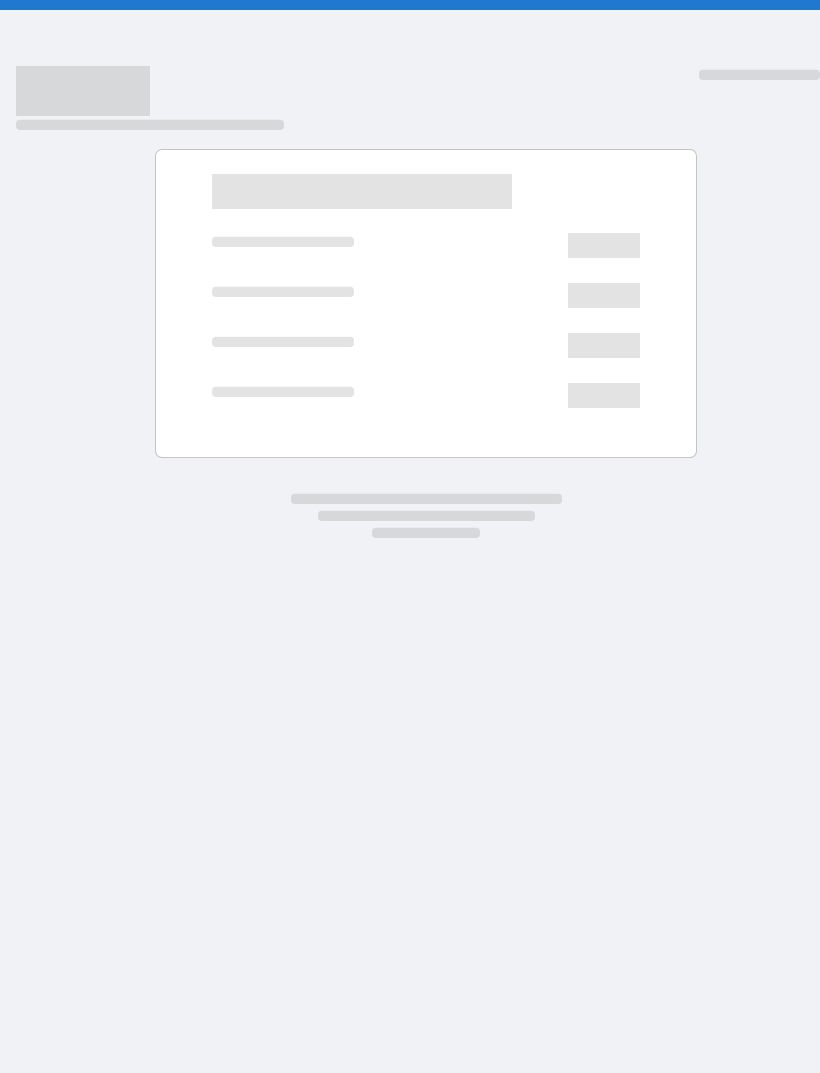 scroll, scrollTop: 0, scrollLeft: 0, axis: both 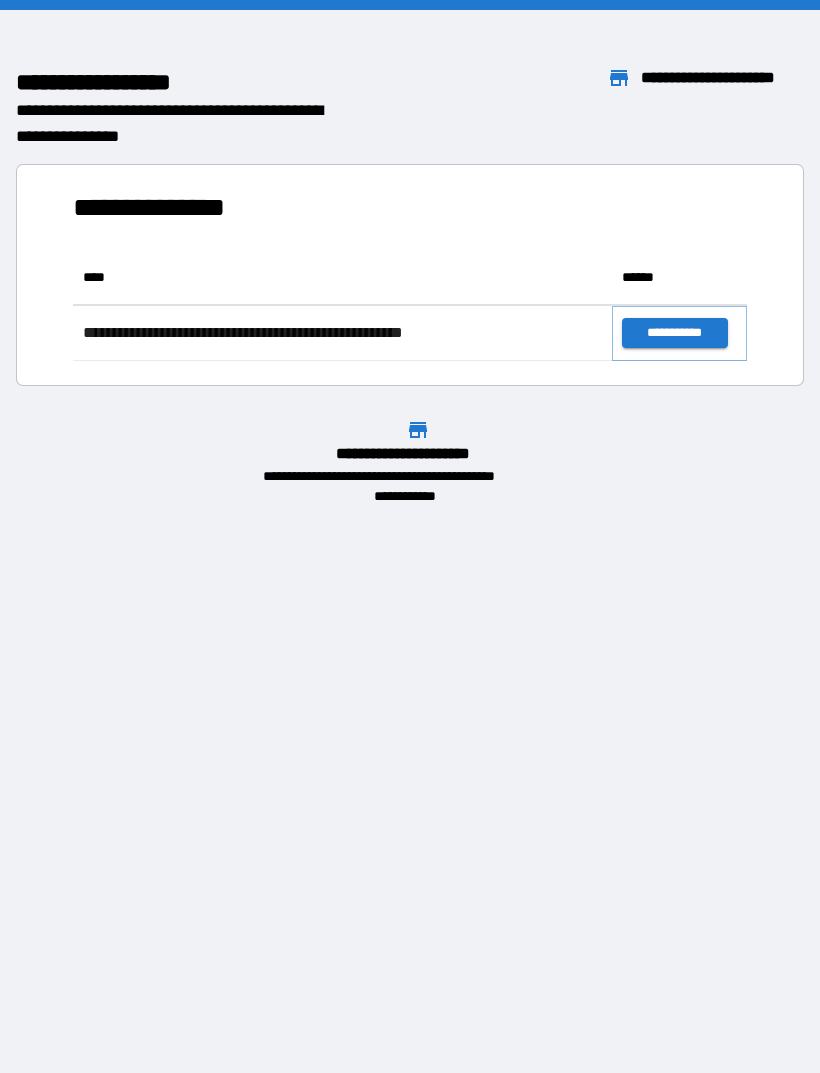 click on "**********" at bounding box center [674, 333] 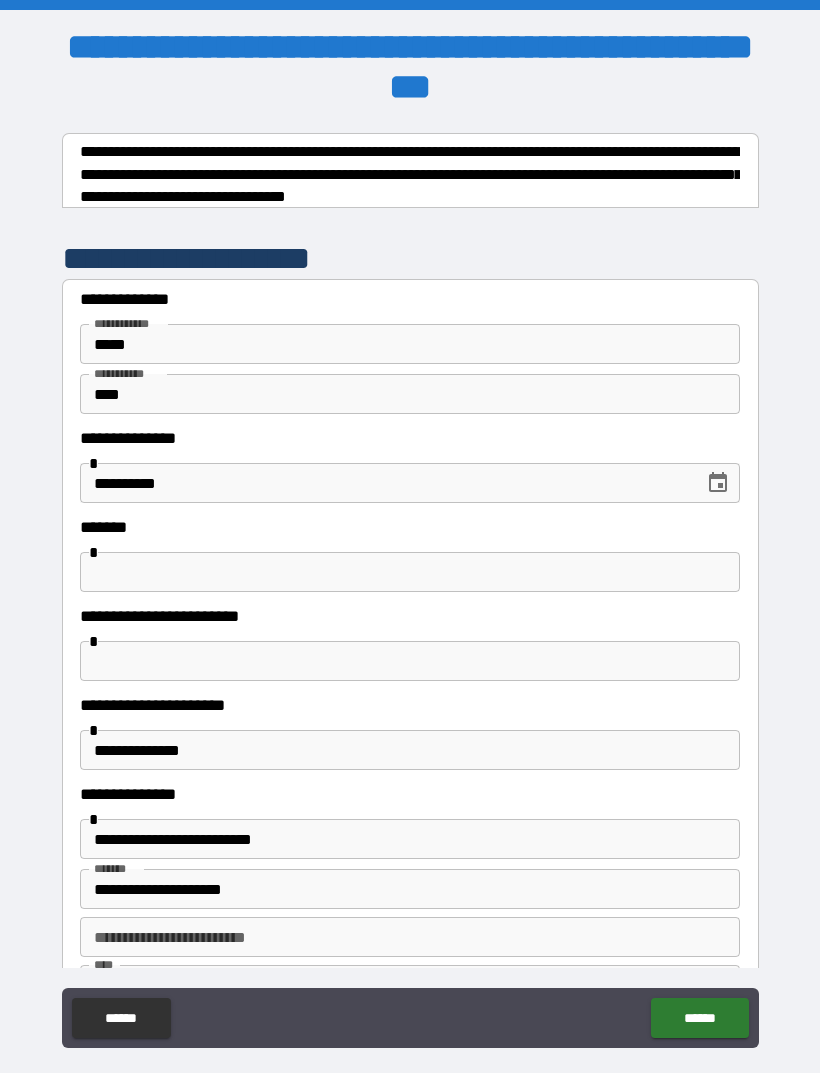 click on "******" 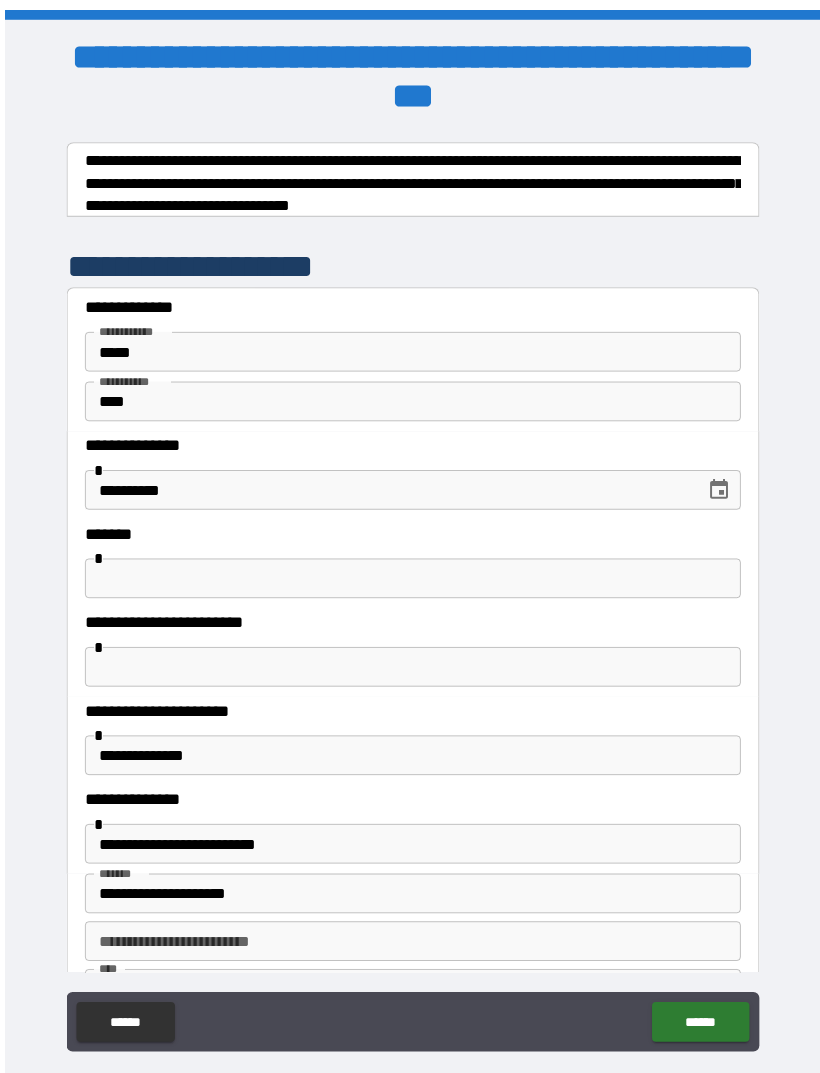 scroll, scrollTop: 2, scrollLeft: 0, axis: vertical 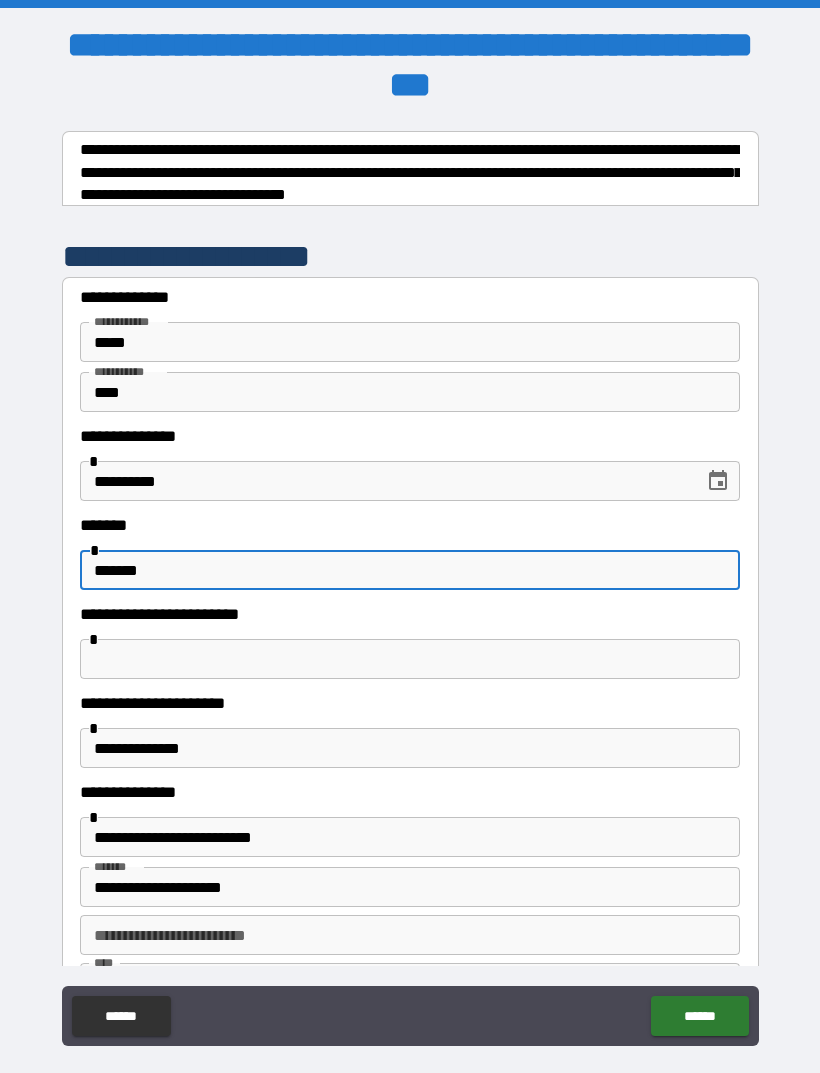 click on "*******" at bounding box center [410, 570] 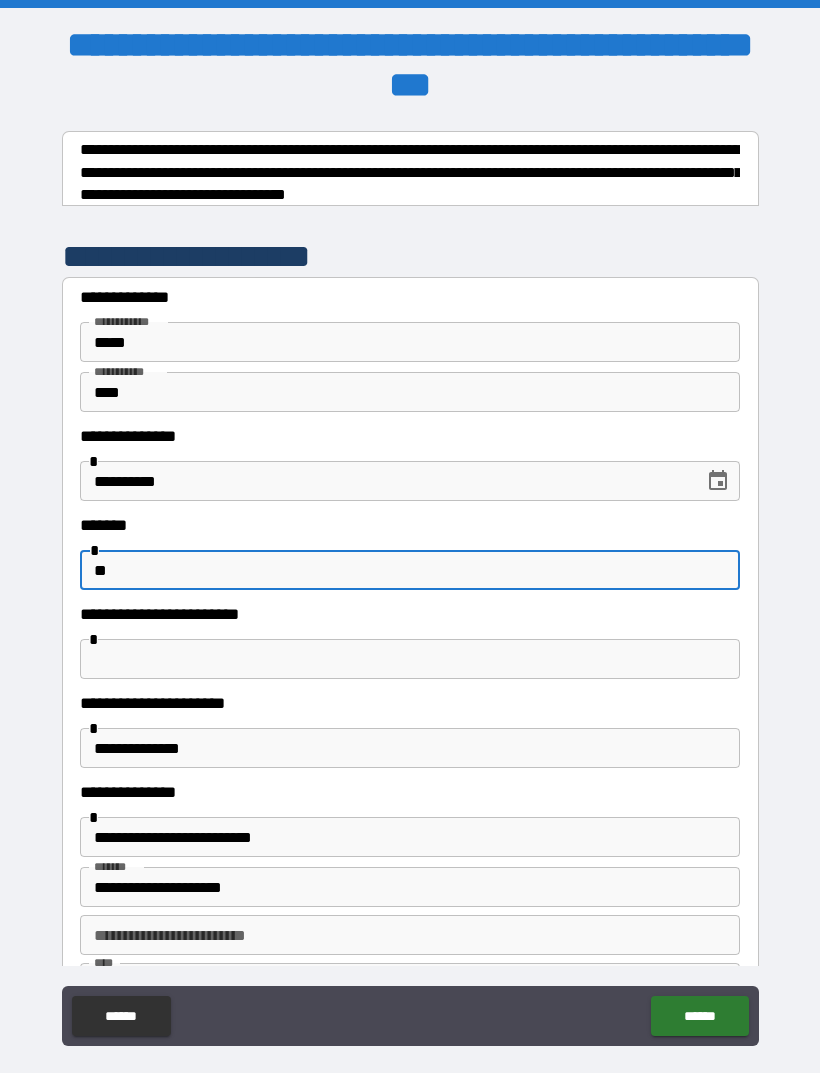 type on "*" 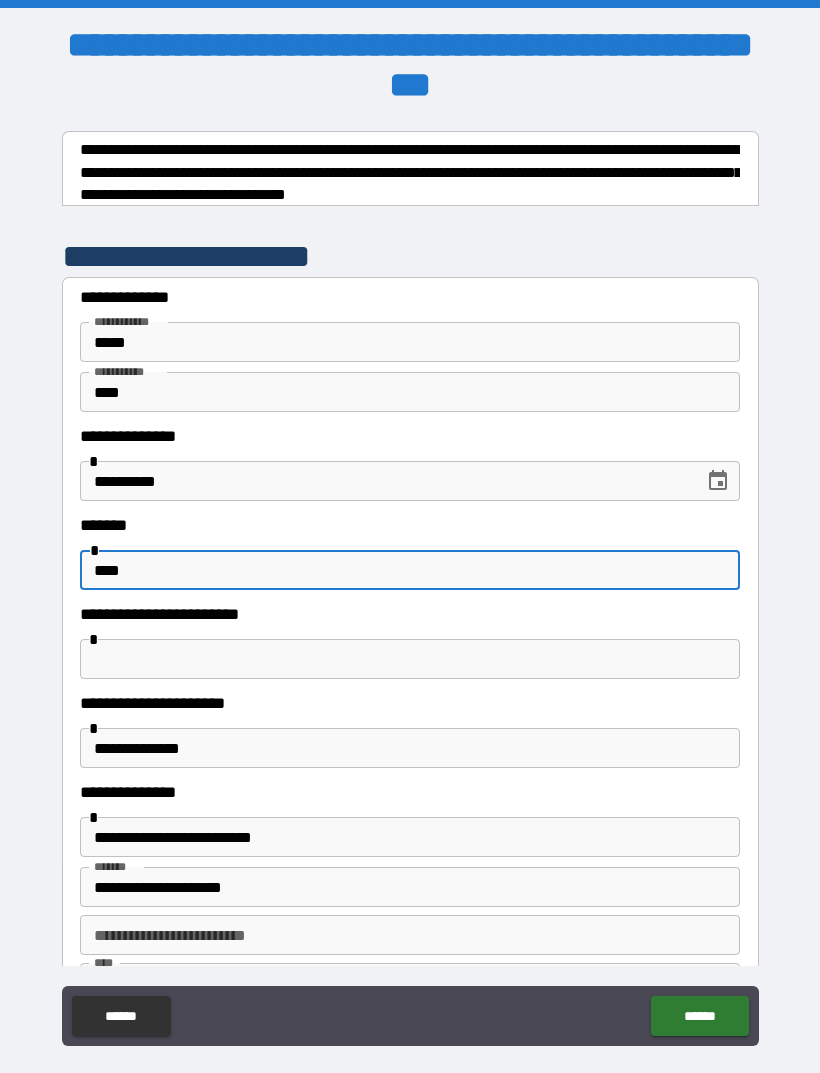 type on "****" 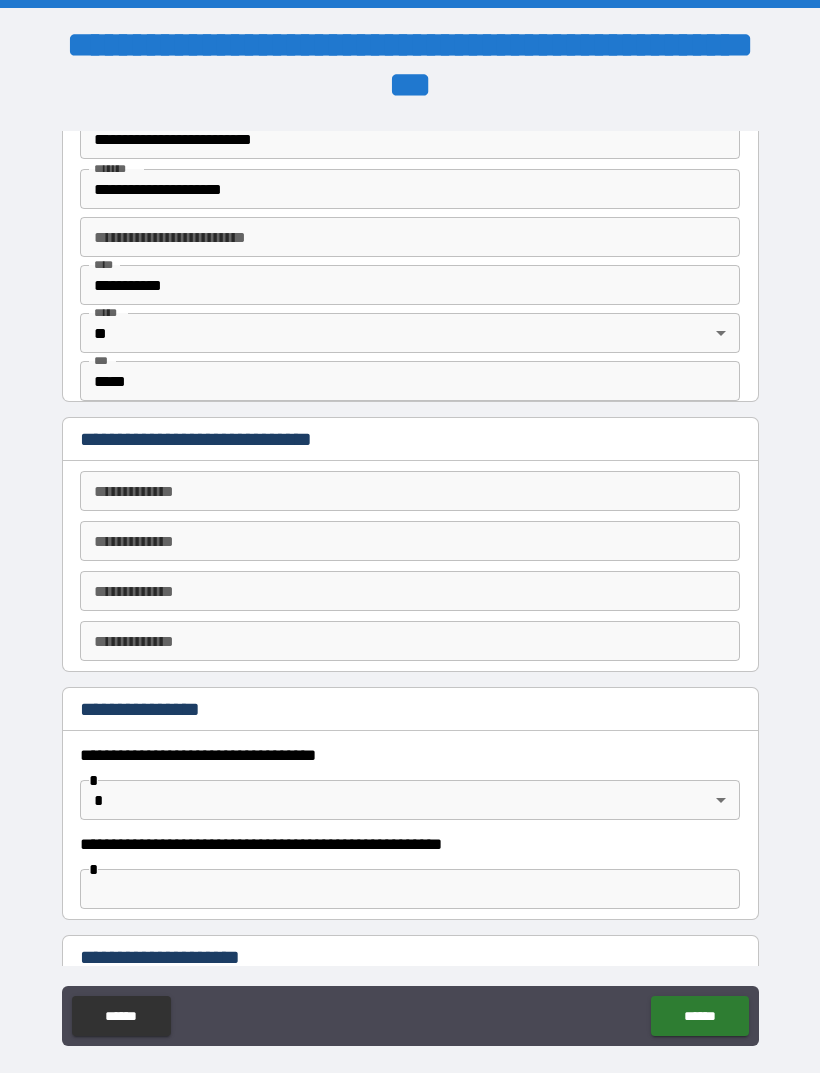 scroll, scrollTop: 700, scrollLeft: 0, axis: vertical 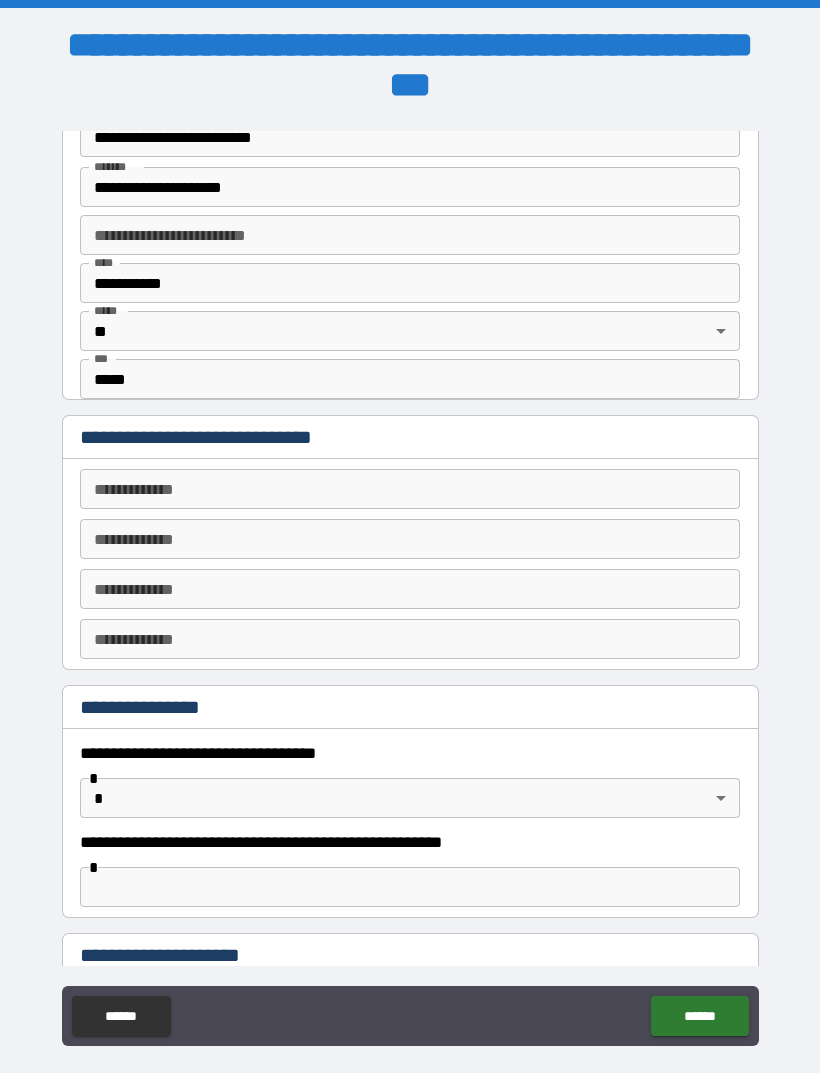 type on "**********" 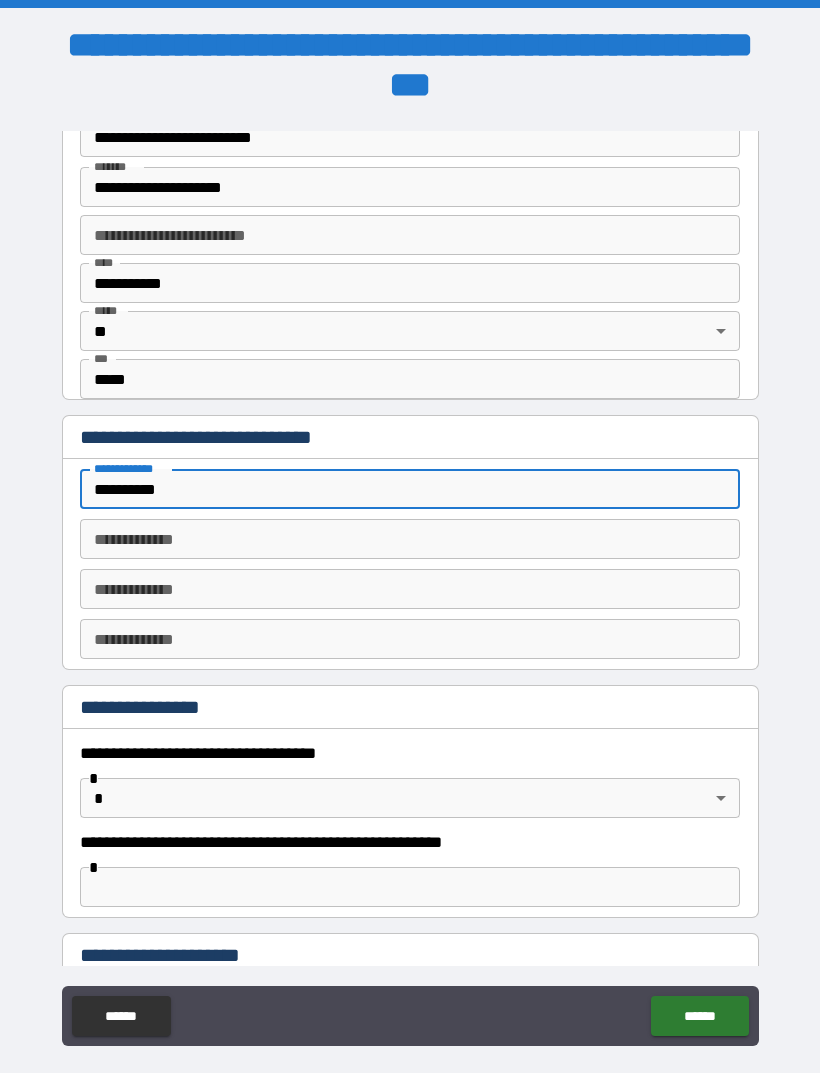type on "**********" 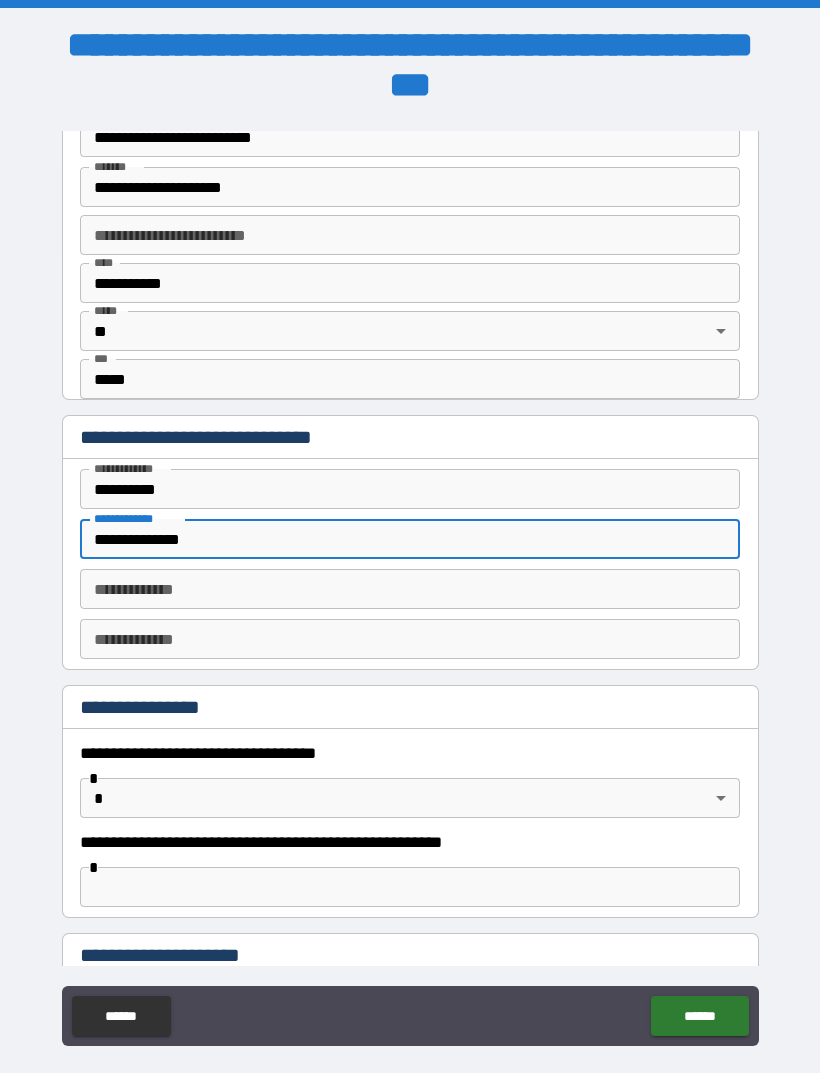 type on "**********" 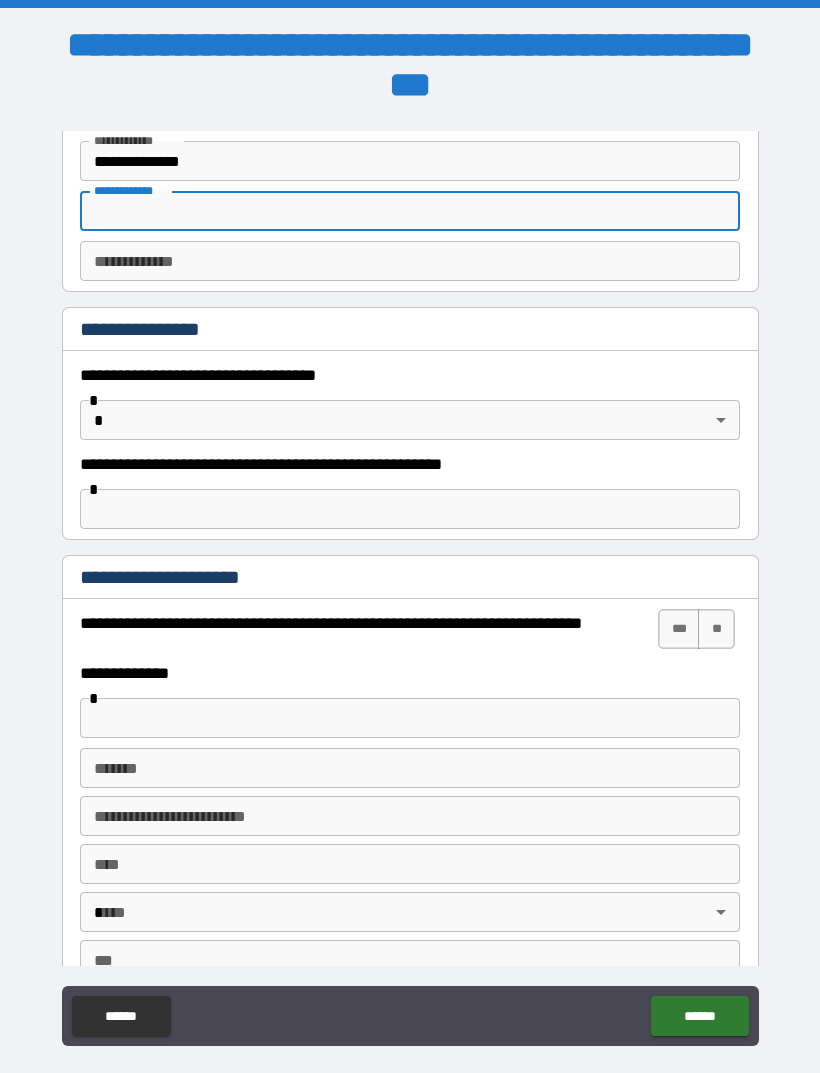scroll, scrollTop: 1080, scrollLeft: 0, axis: vertical 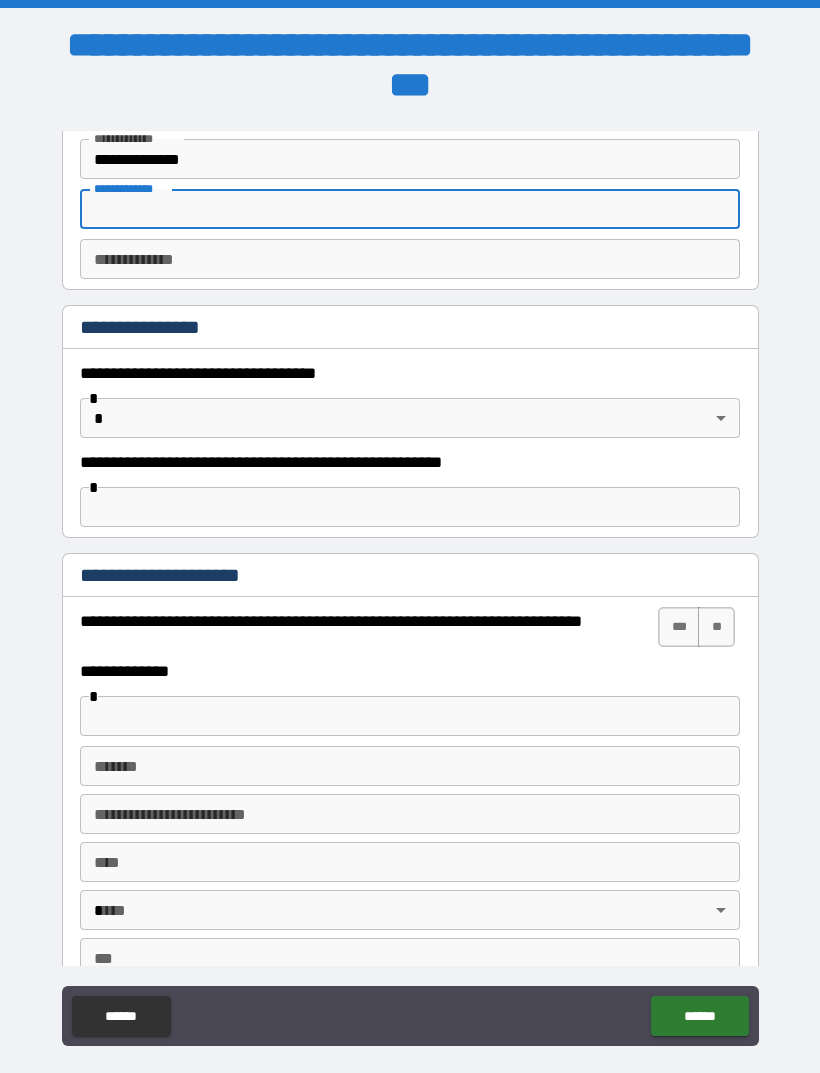 click on "**********" at bounding box center [410, 568] 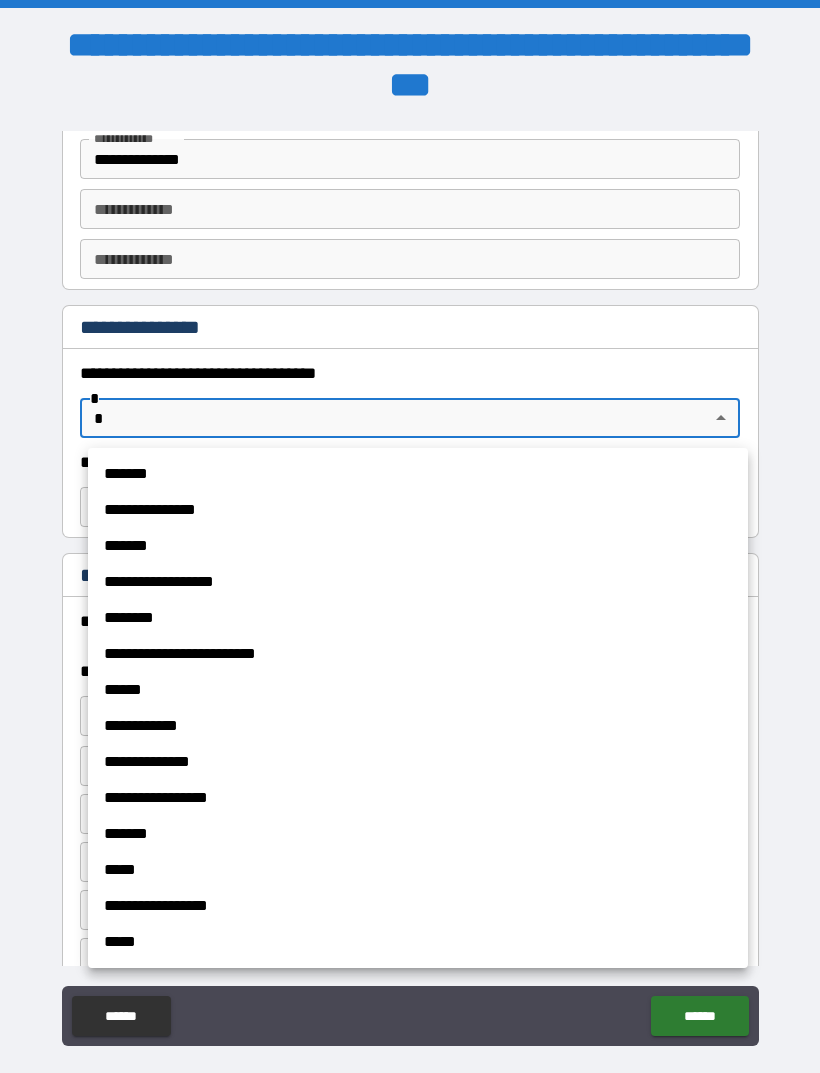 click on "*****" at bounding box center [418, 942] 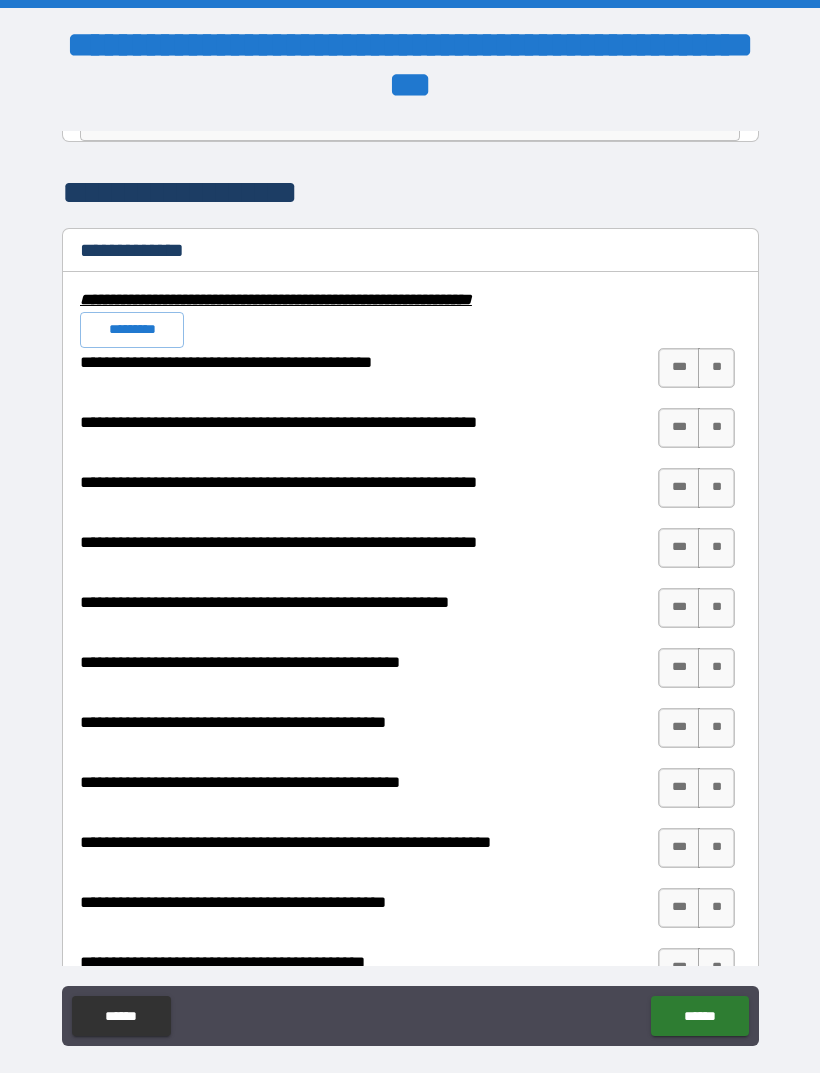 scroll, scrollTop: 1929, scrollLeft: 0, axis: vertical 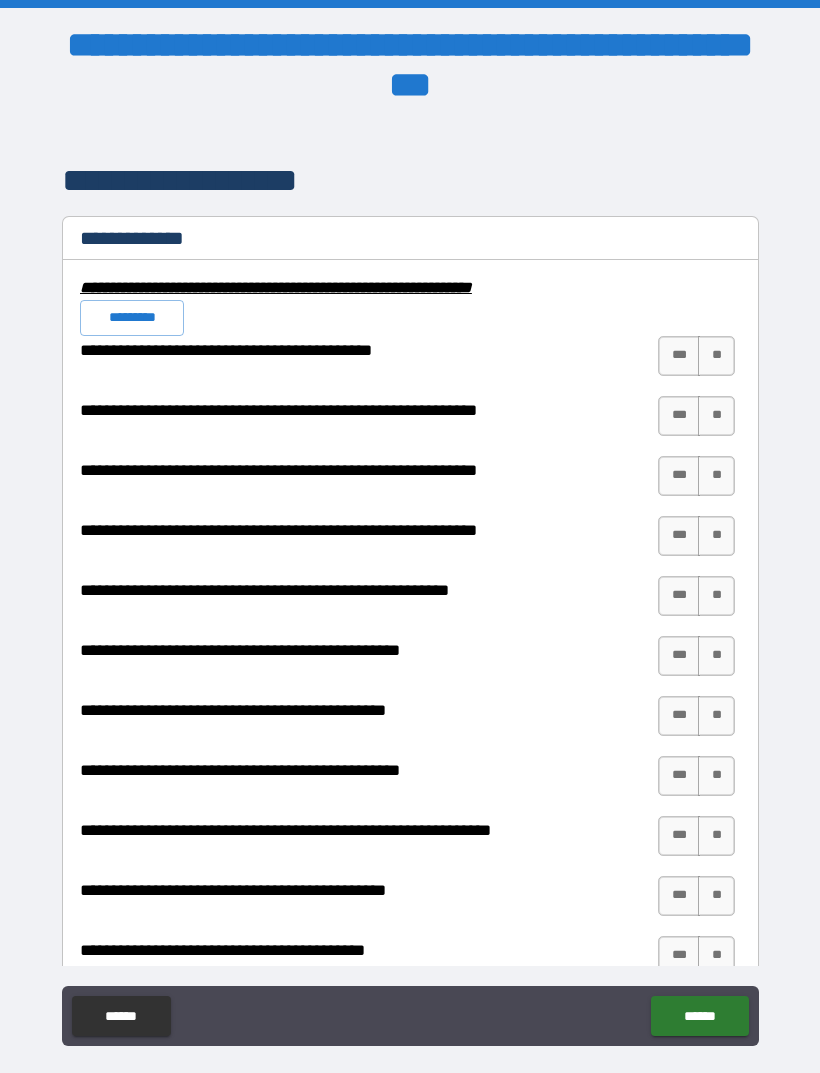 click on "*********" at bounding box center (132, 318) 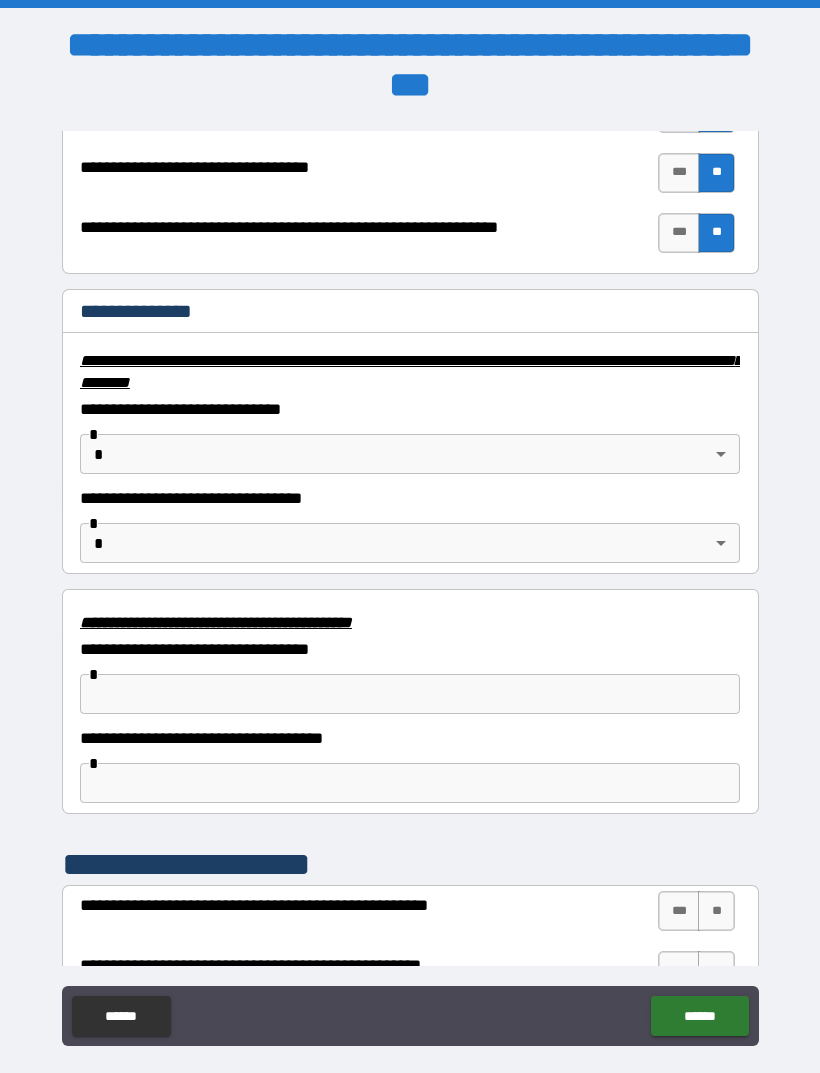 scroll, scrollTop: 3135, scrollLeft: 0, axis: vertical 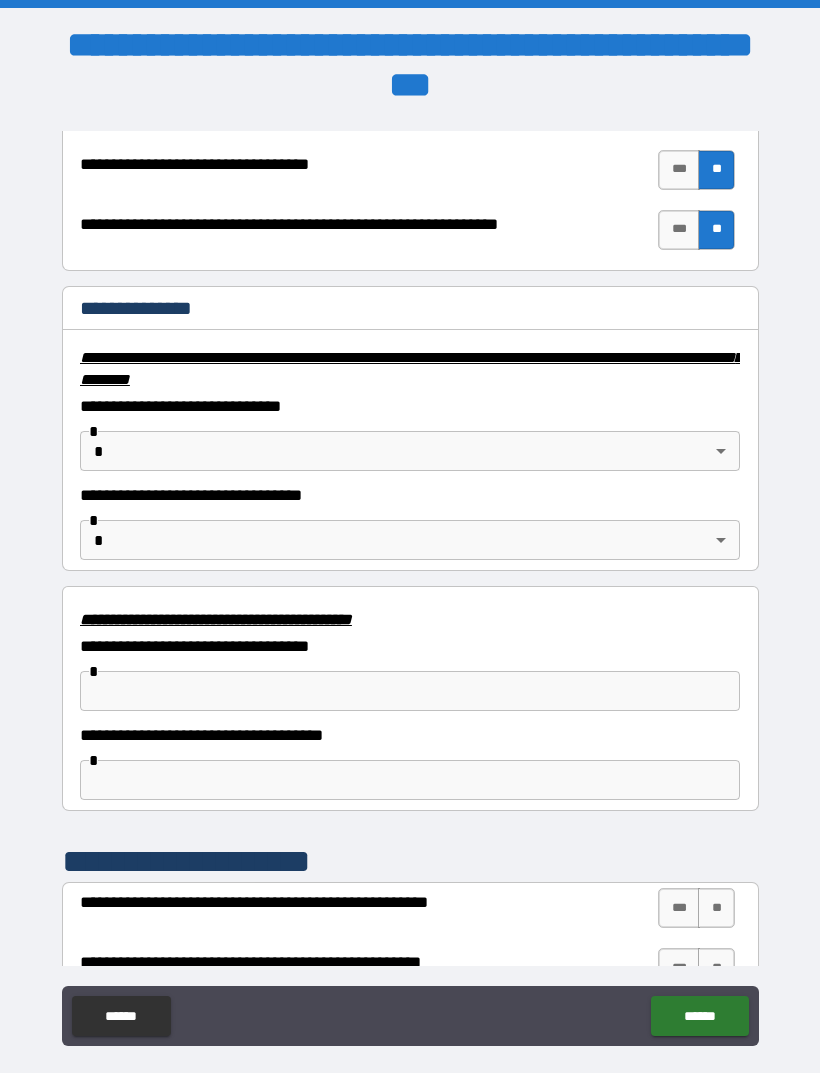 click on "**********" at bounding box center (410, 568) 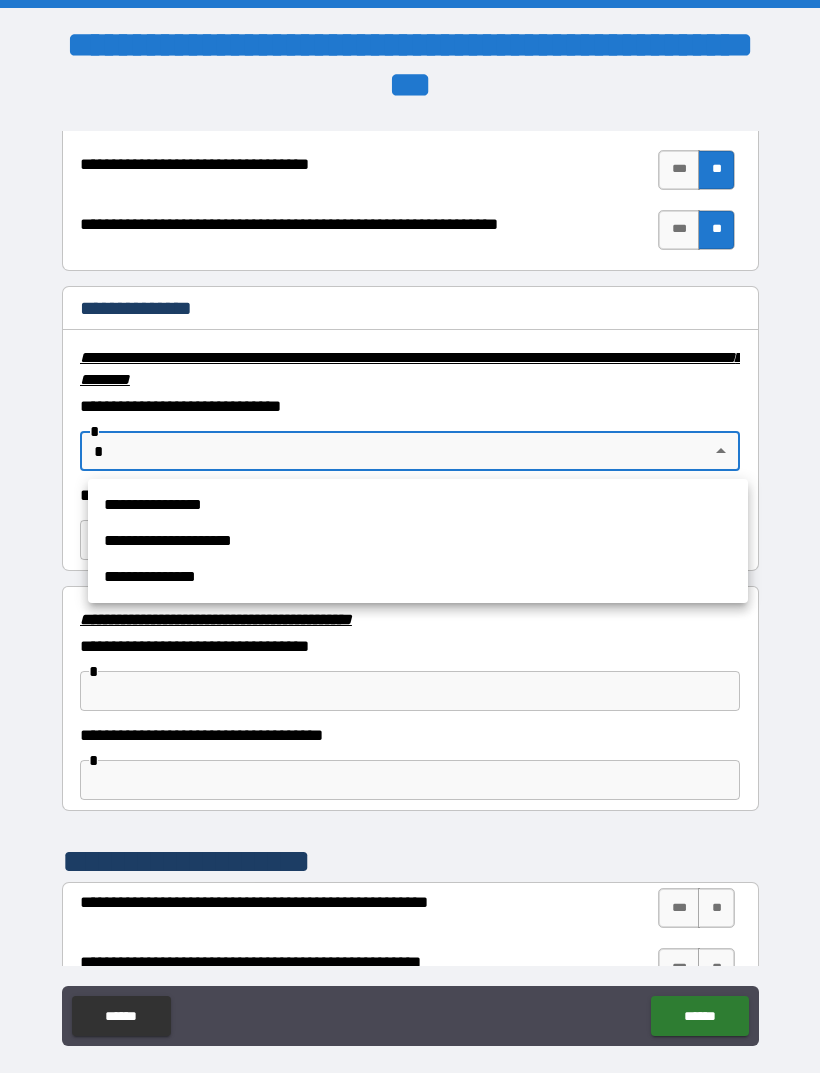 click at bounding box center (410, 536) 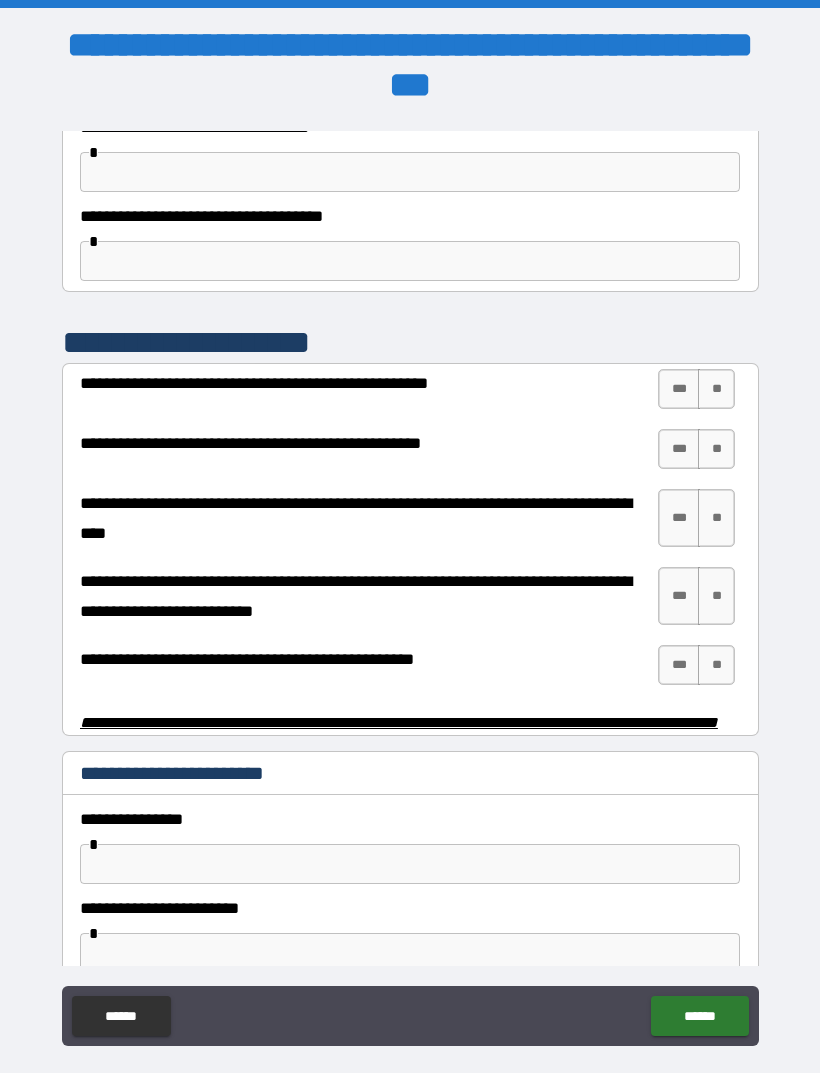 scroll, scrollTop: 3655, scrollLeft: 0, axis: vertical 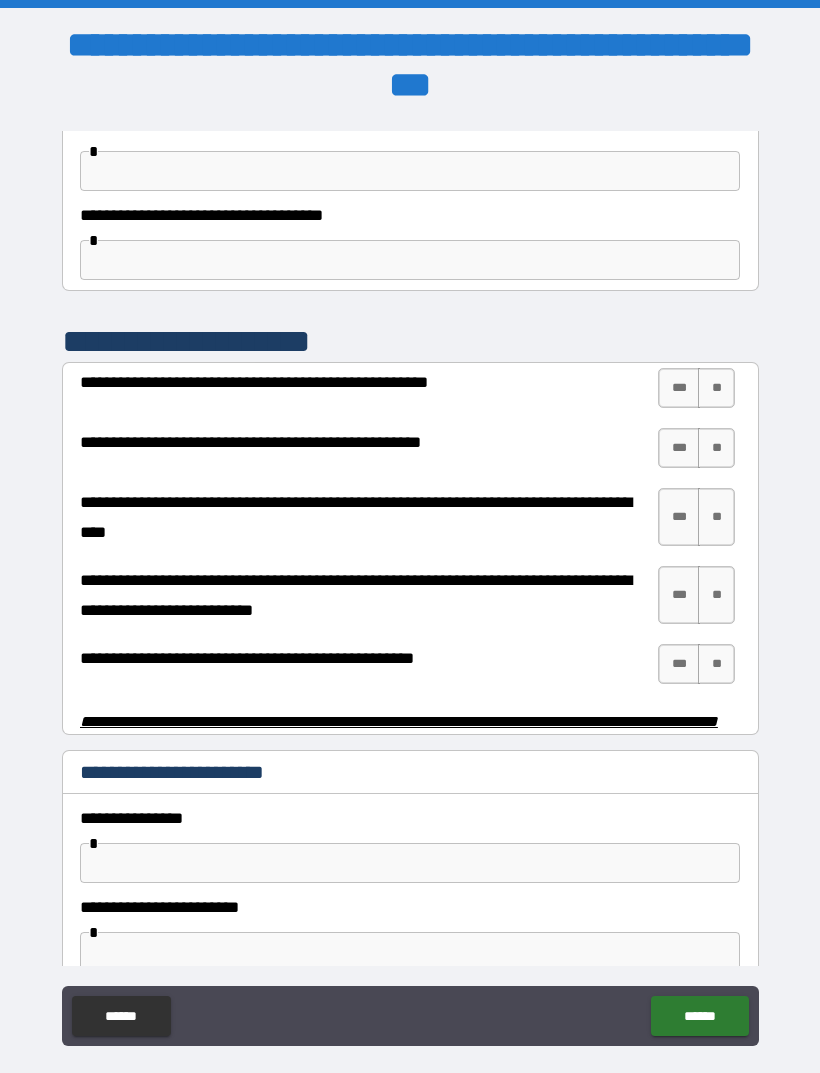 click on "**" at bounding box center (716, 388) 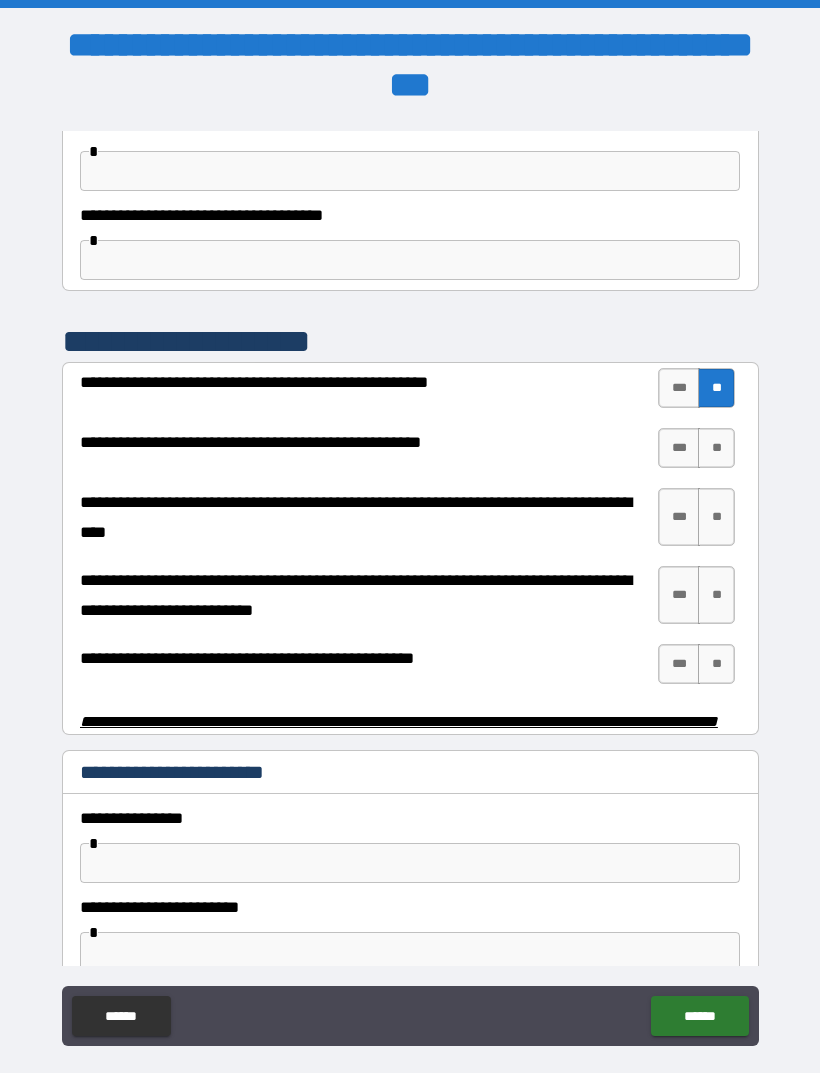 click on "**" at bounding box center (716, 448) 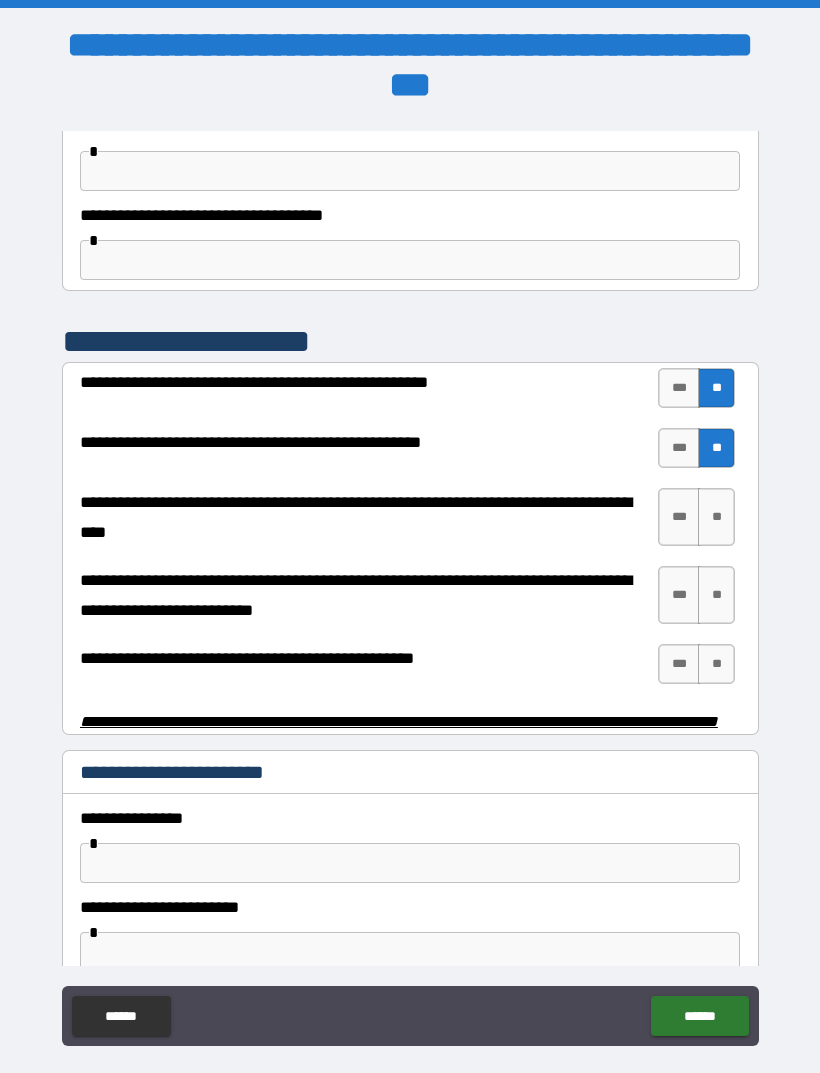 click on "**" at bounding box center [716, 517] 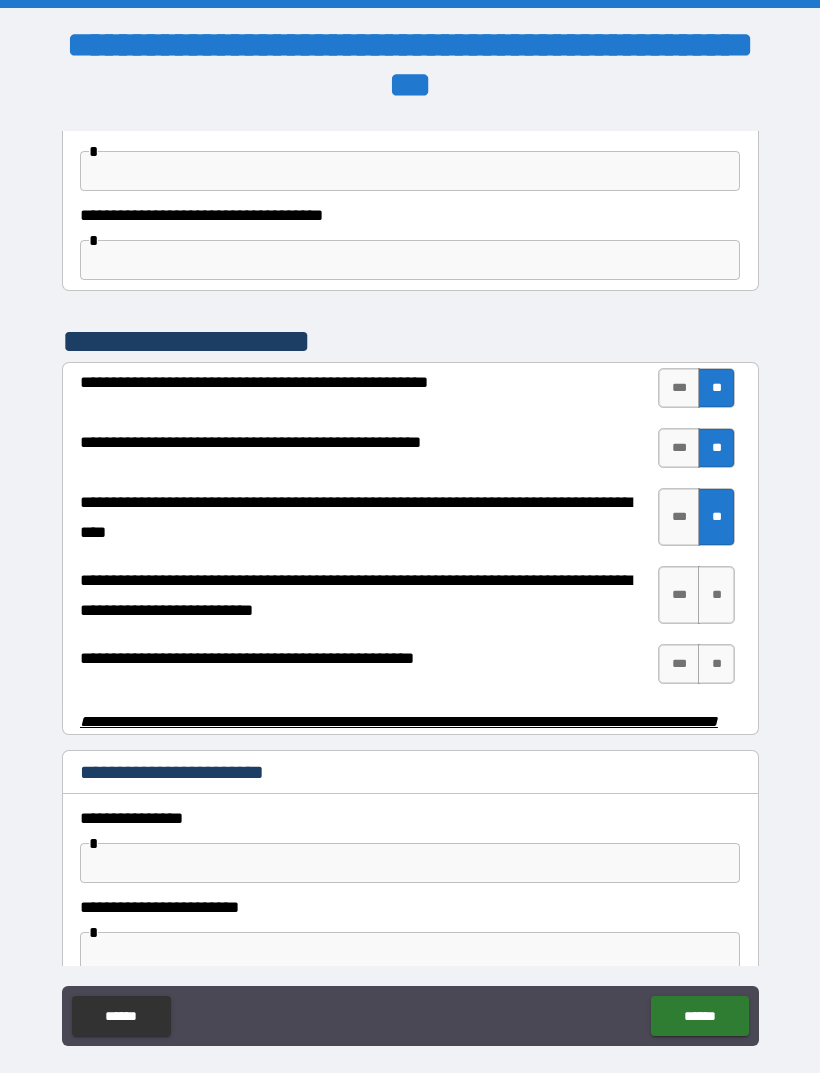 click on "**" at bounding box center [716, 595] 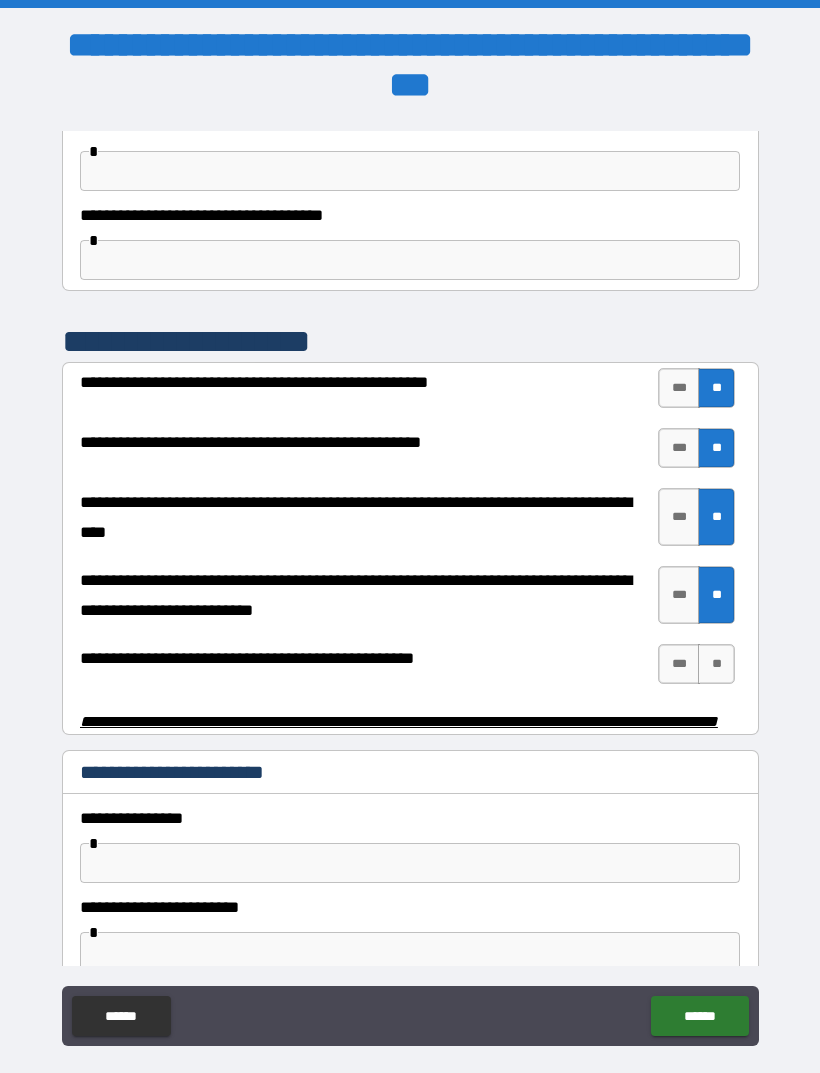 click on "**" at bounding box center (716, 664) 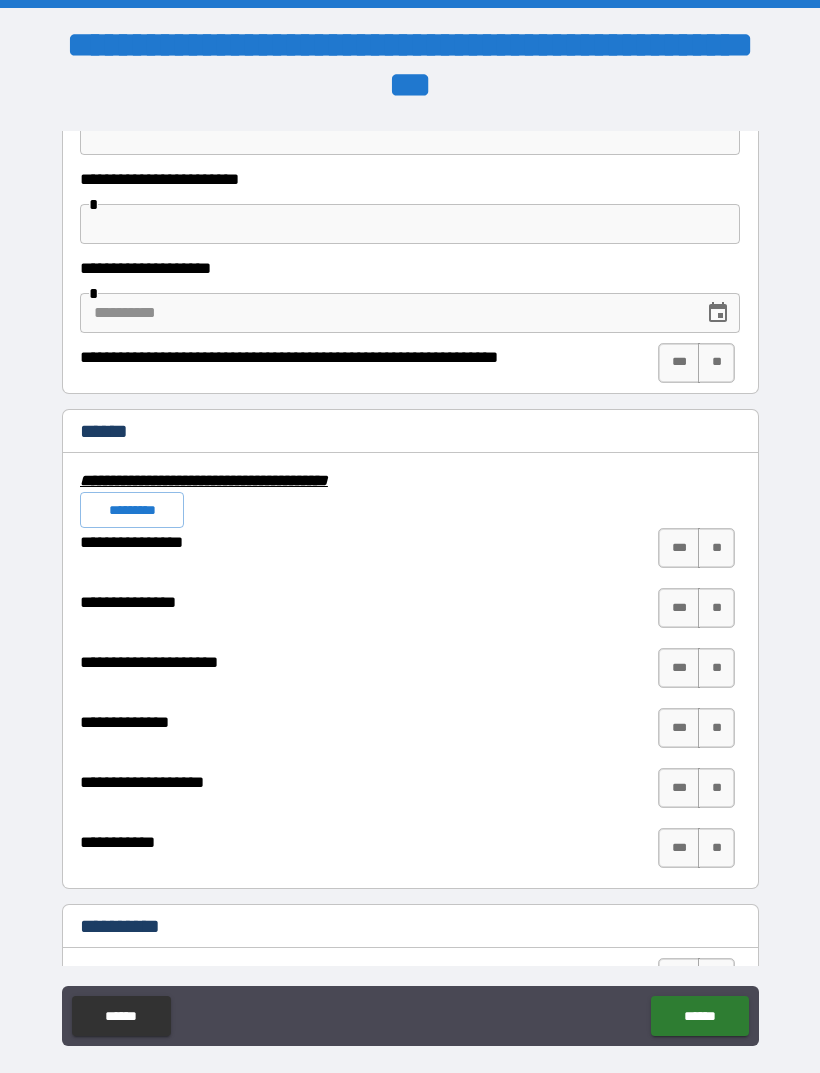 scroll, scrollTop: 4434, scrollLeft: 0, axis: vertical 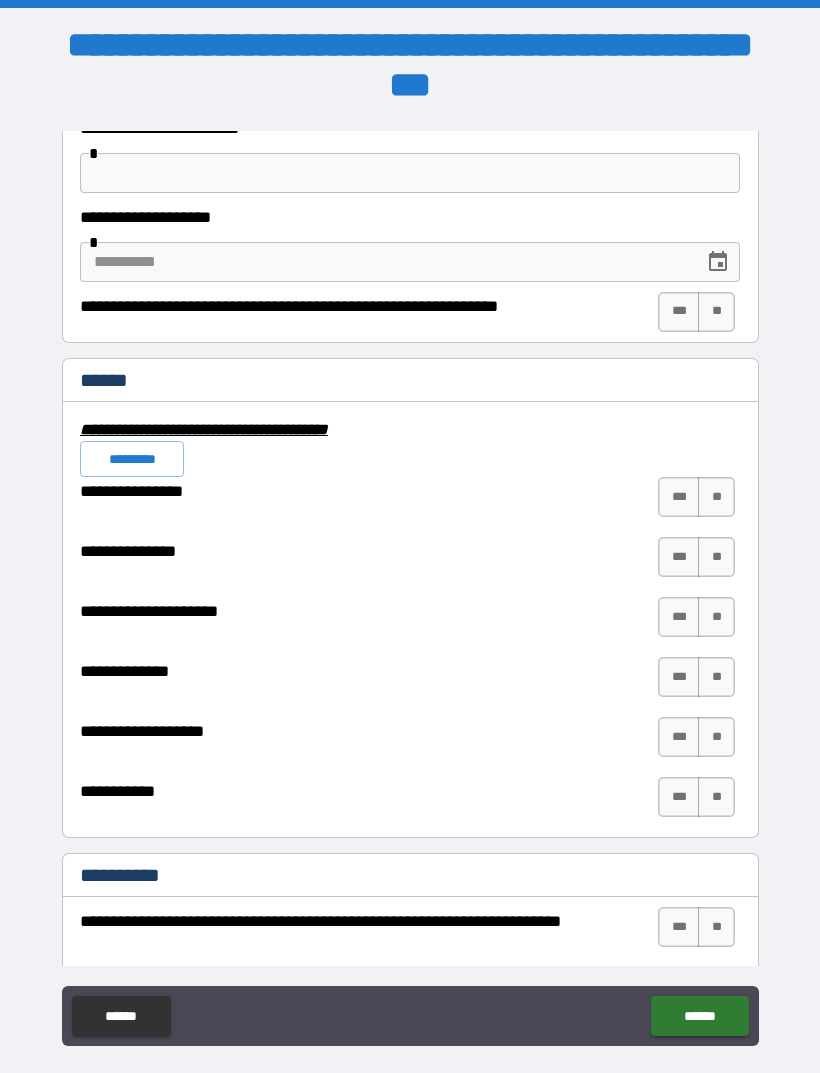 click on "*********" at bounding box center [132, 459] 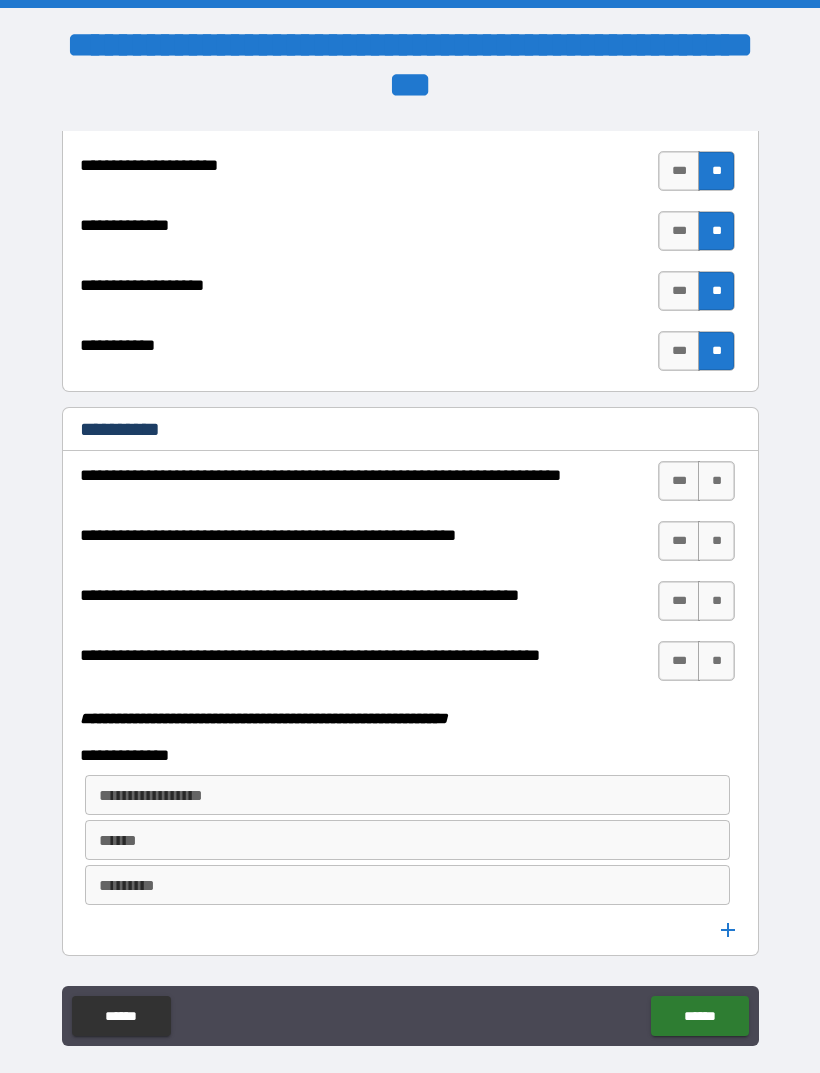 scroll, scrollTop: 4976, scrollLeft: 0, axis: vertical 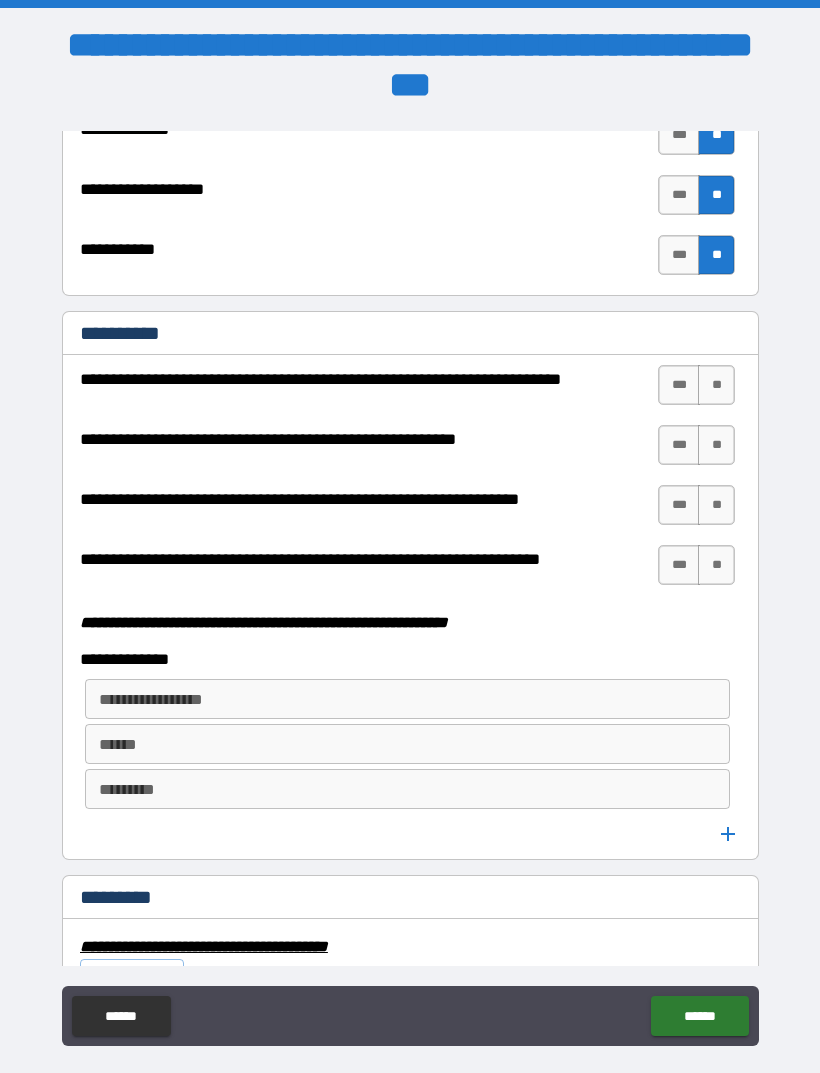 click on "**" at bounding box center (716, 385) 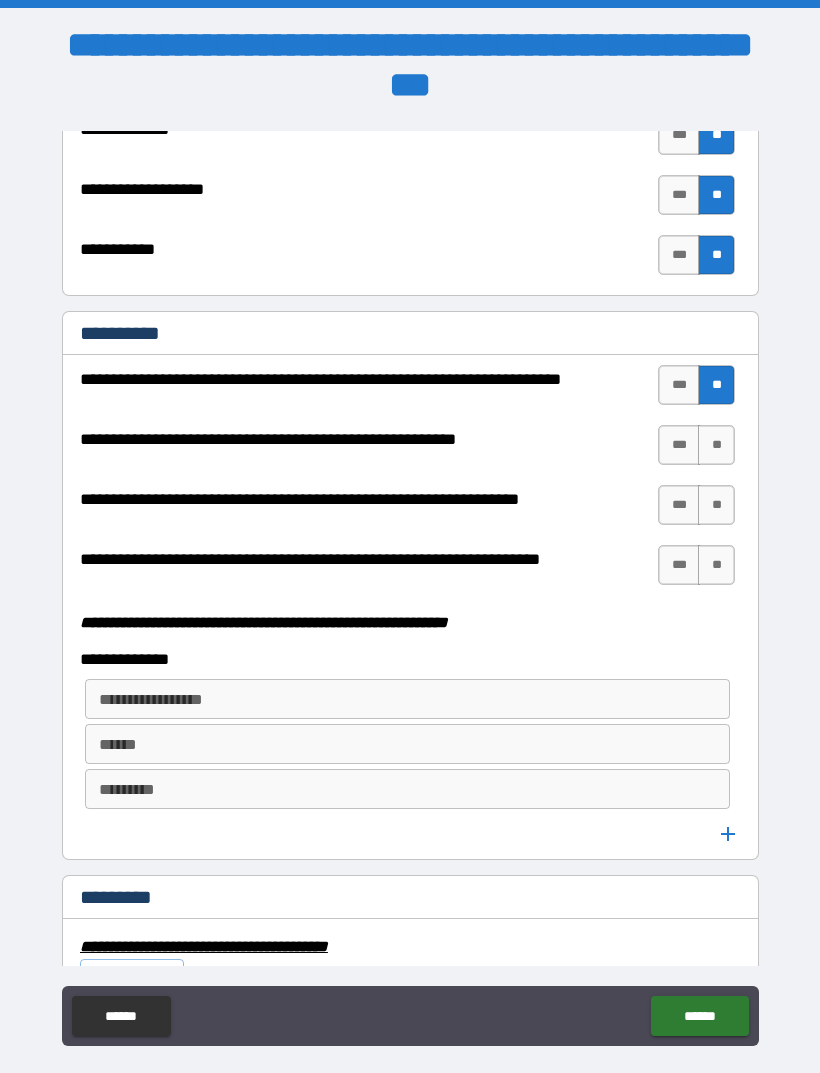 click on "**" at bounding box center (716, 445) 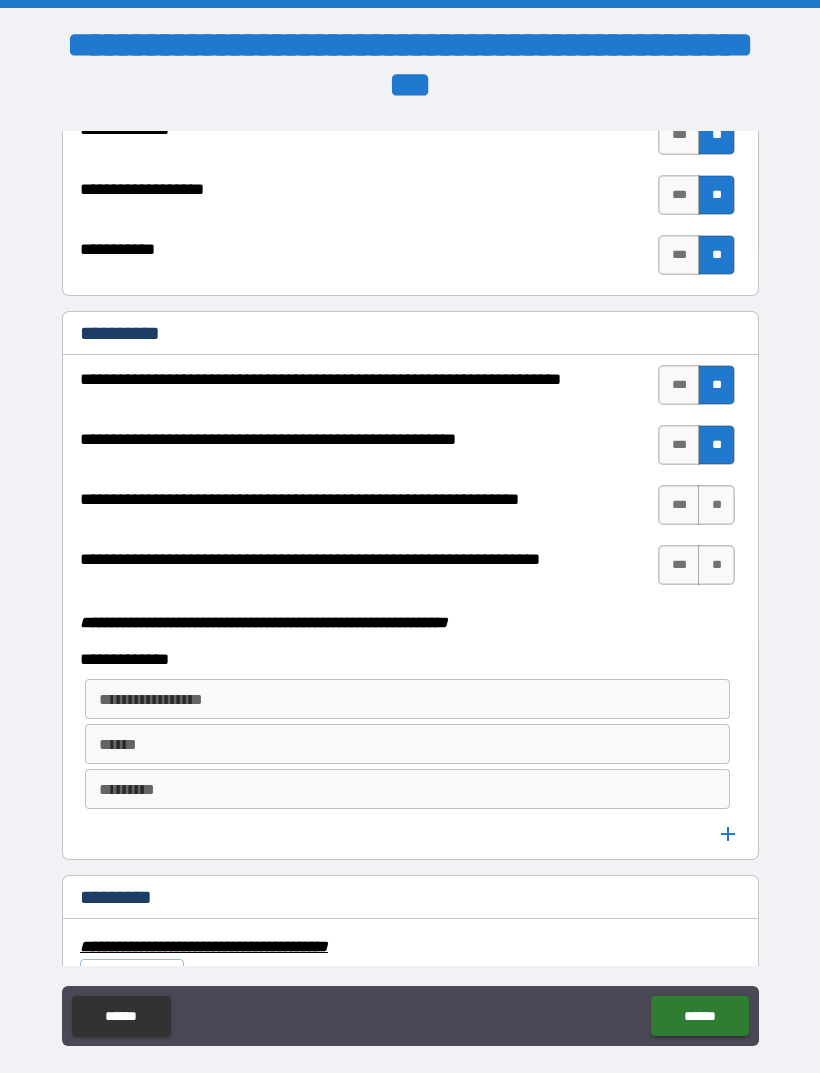 click on "**" at bounding box center (716, 505) 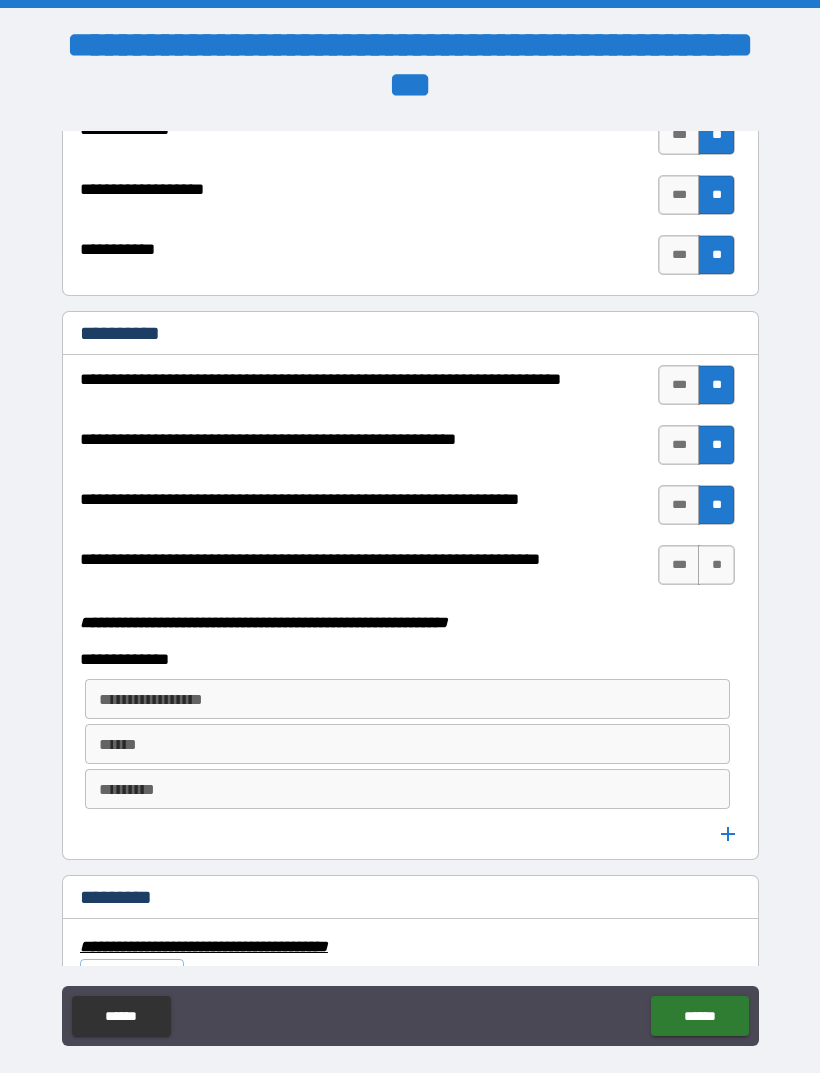 click on "**" at bounding box center (716, 565) 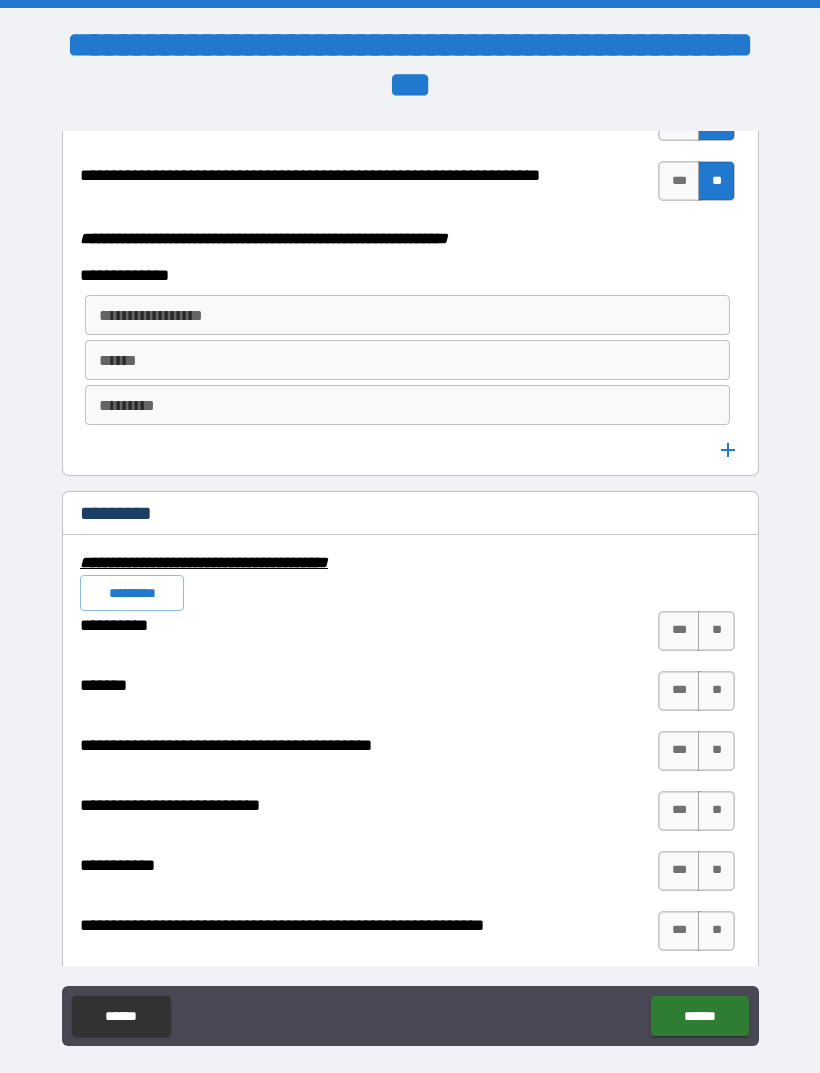 scroll, scrollTop: 5461, scrollLeft: 0, axis: vertical 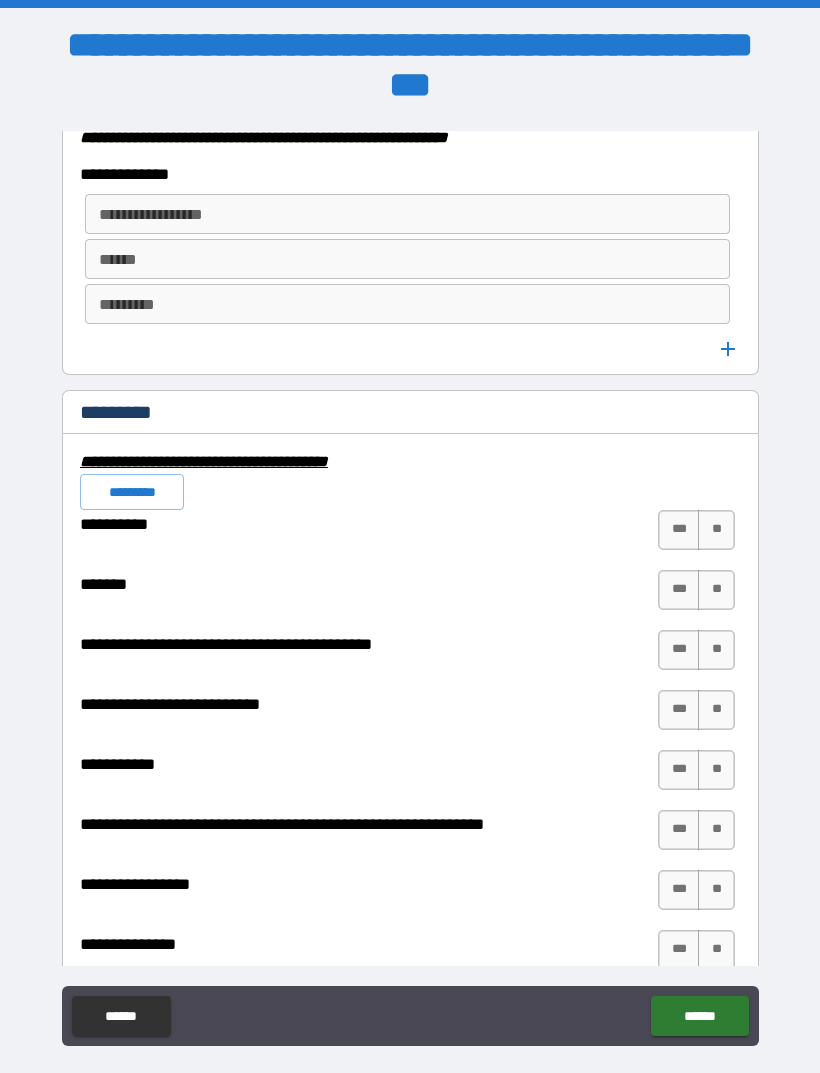 click on "*********" at bounding box center (132, 492) 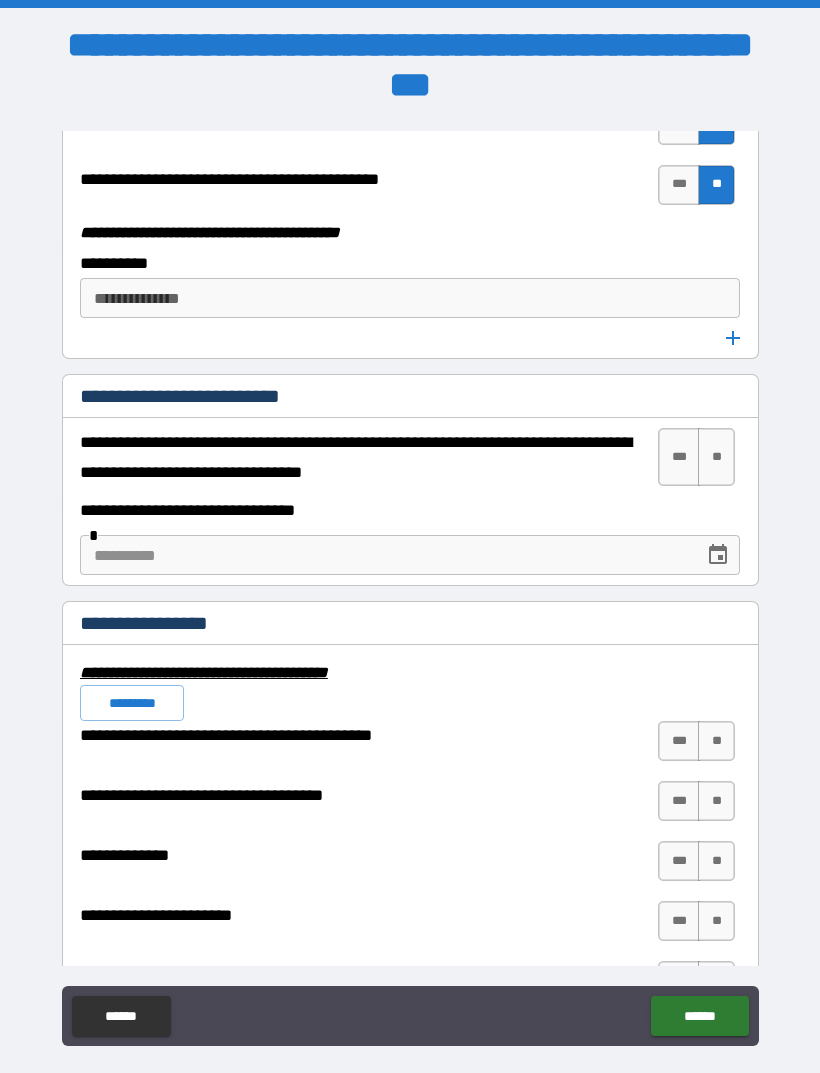 scroll, scrollTop: 6350, scrollLeft: 0, axis: vertical 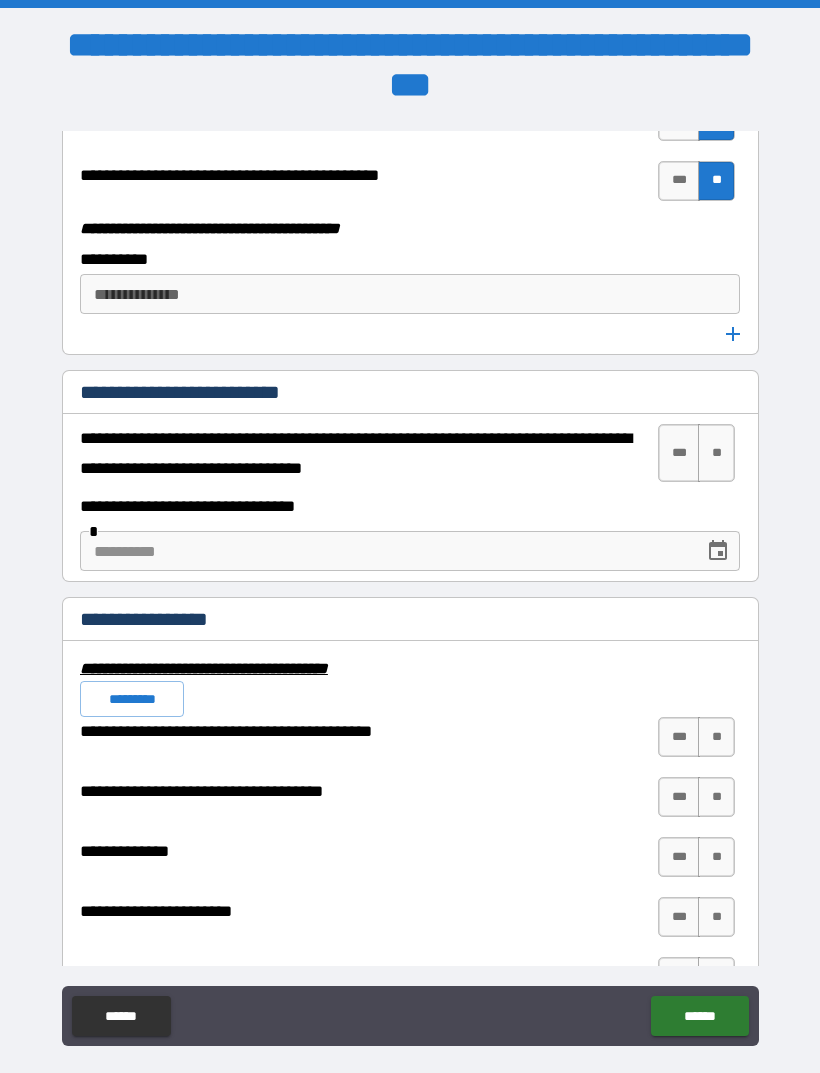 click on "**" at bounding box center [716, 453] 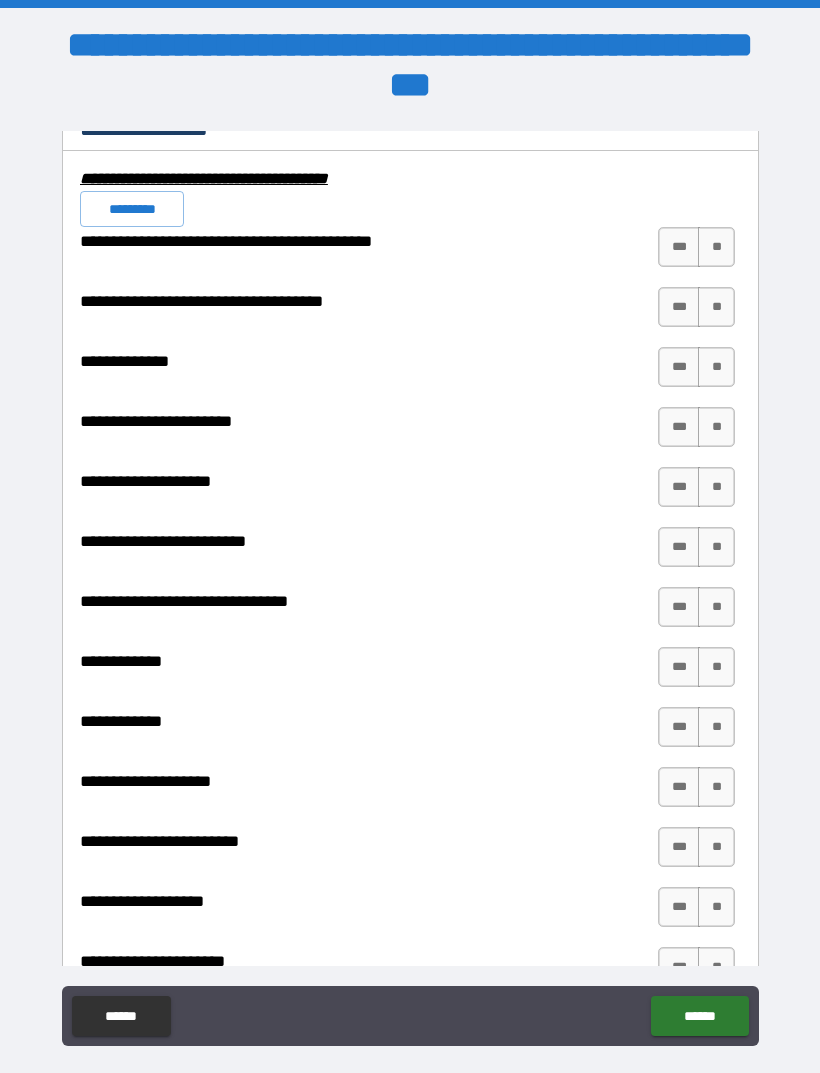 scroll, scrollTop: 6841, scrollLeft: 0, axis: vertical 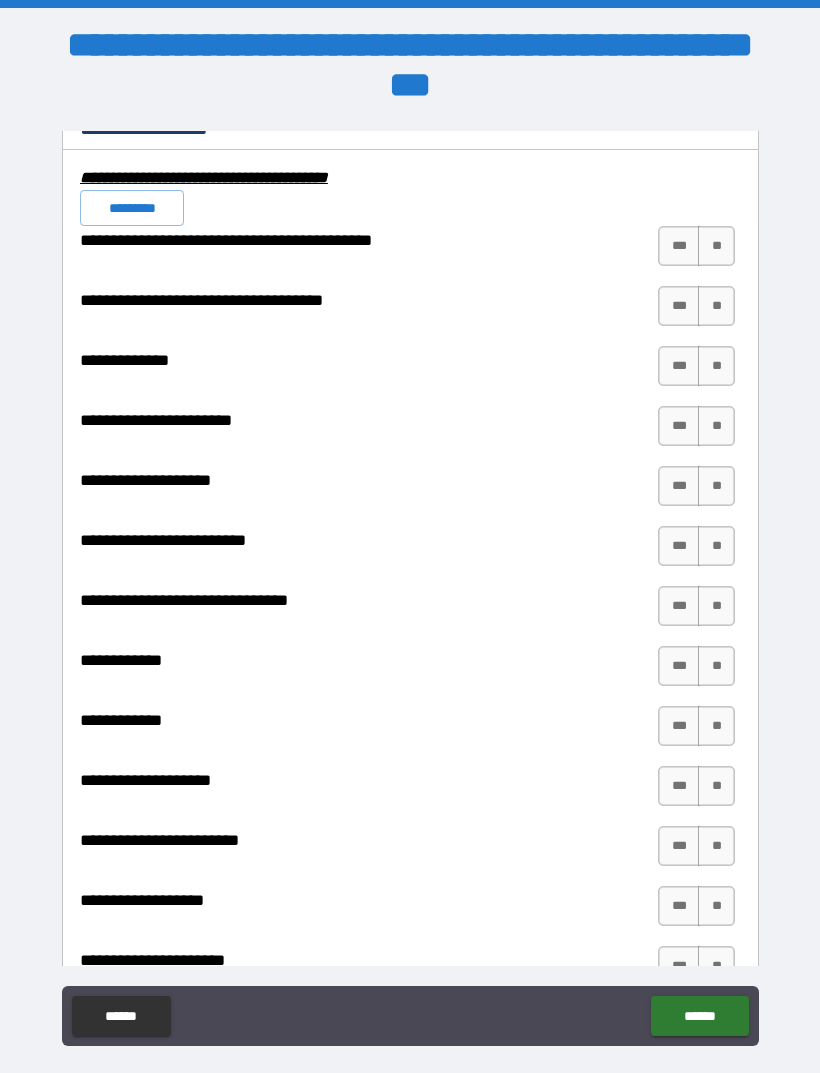 click on "*********" at bounding box center [132, 208] 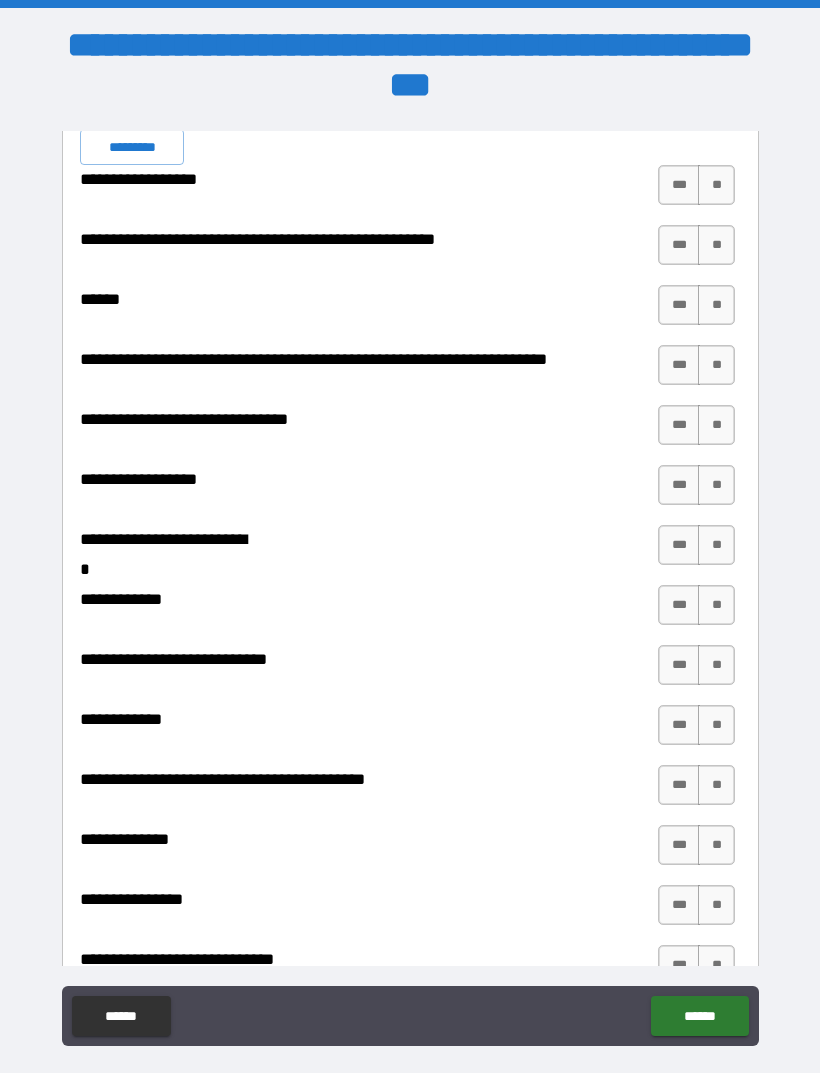 scroll, scrollTop: 7789, scrollLeft: 0, axis: vertical 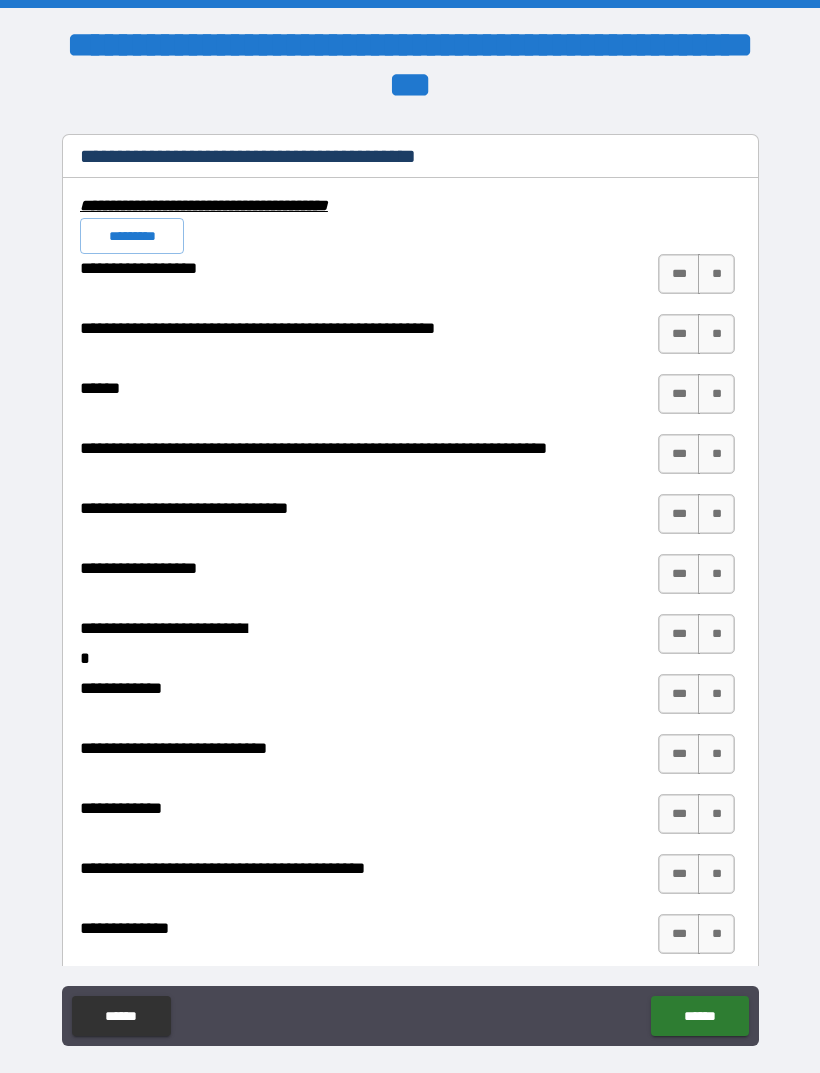 click on "*********" at bounding box center (132, 236) 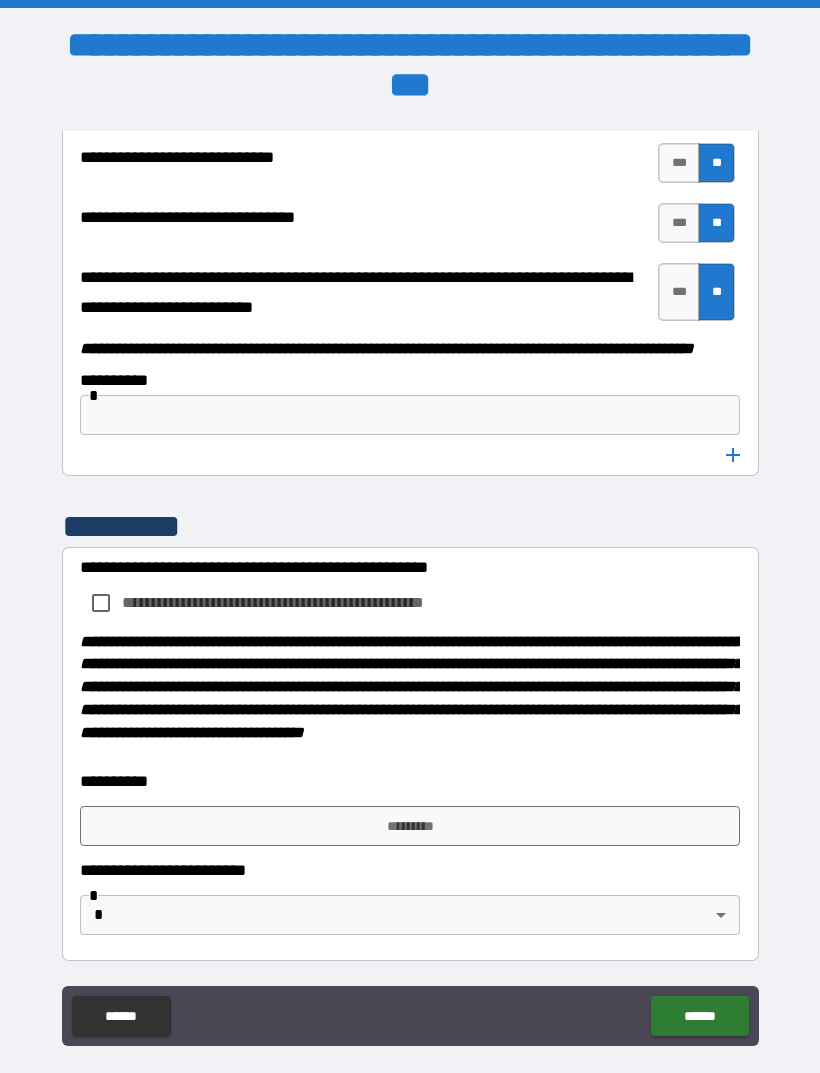scroll, scrollTop: 10213, scrollLeft: 0, axis: vertical 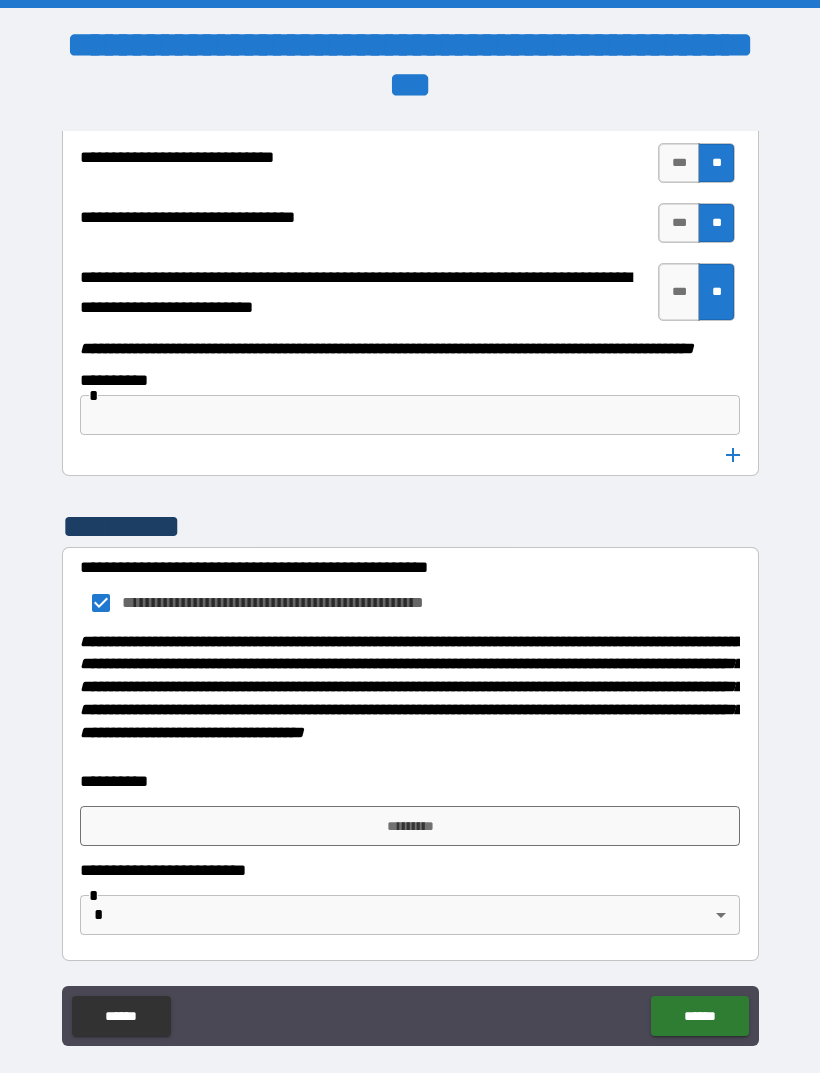 click on "**********" at bounding box center [410, 568] 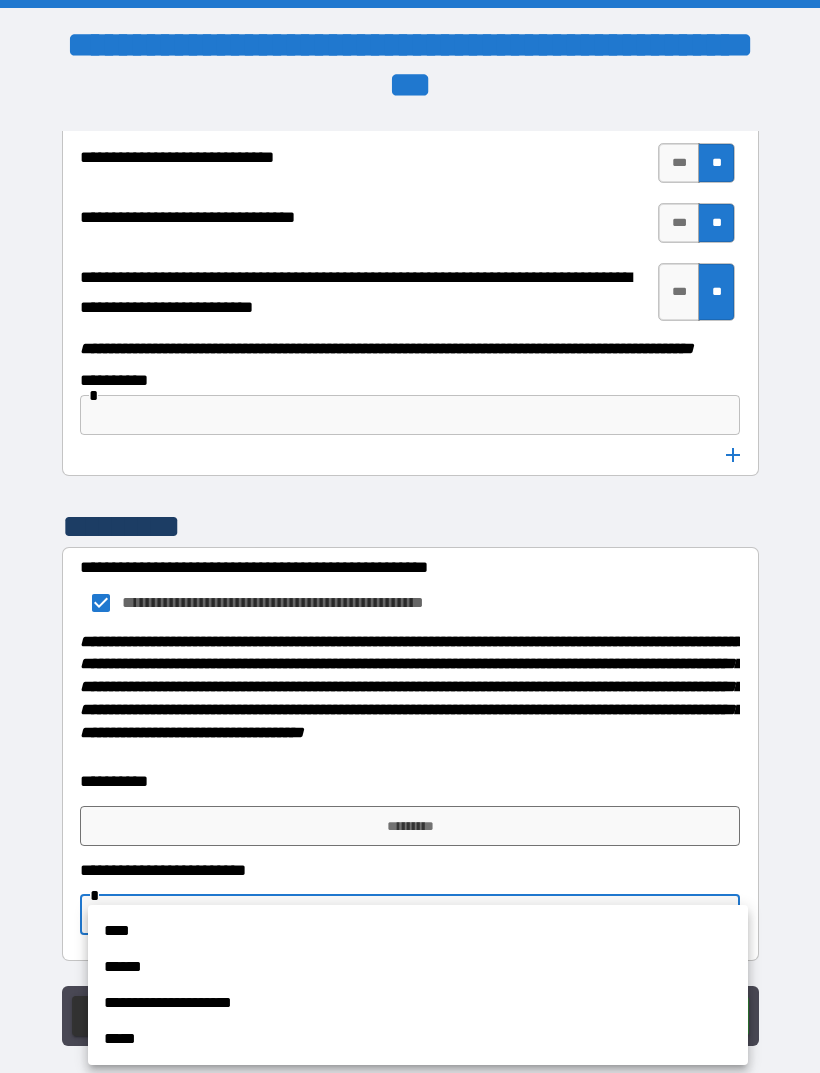 click on "****" at bounding box center [418, 931] 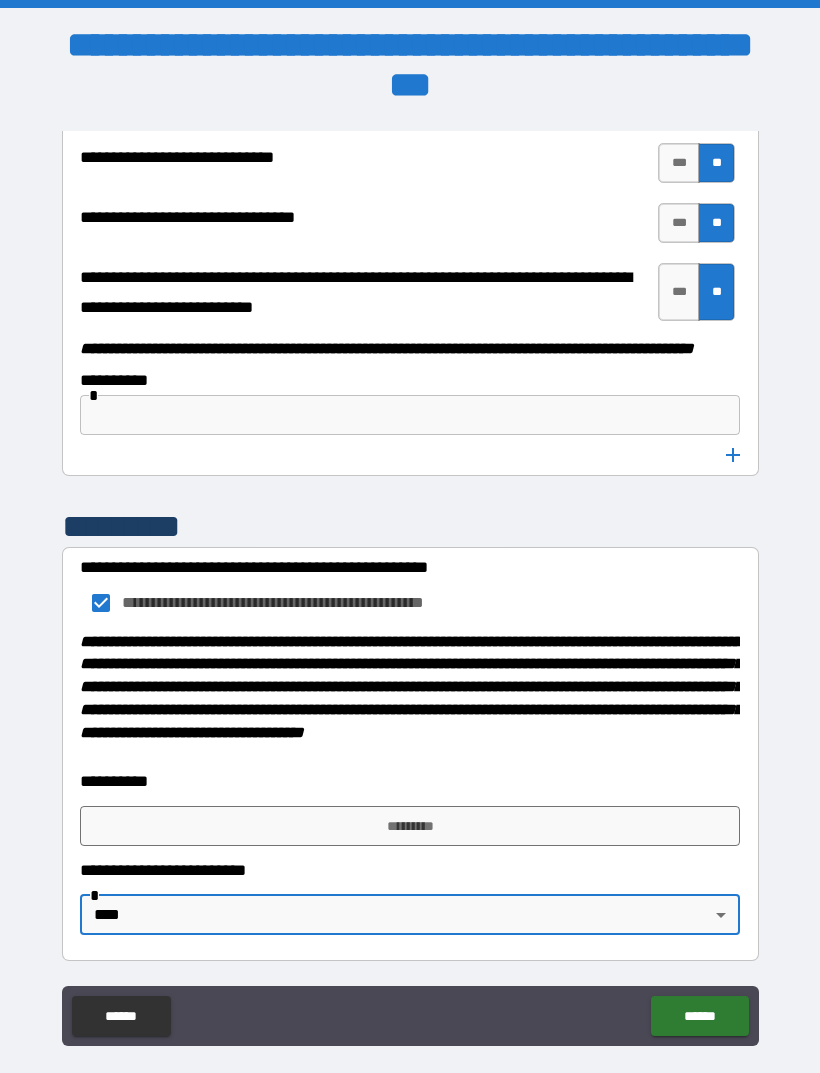 click on "*********" at bounding box center (410, 826) 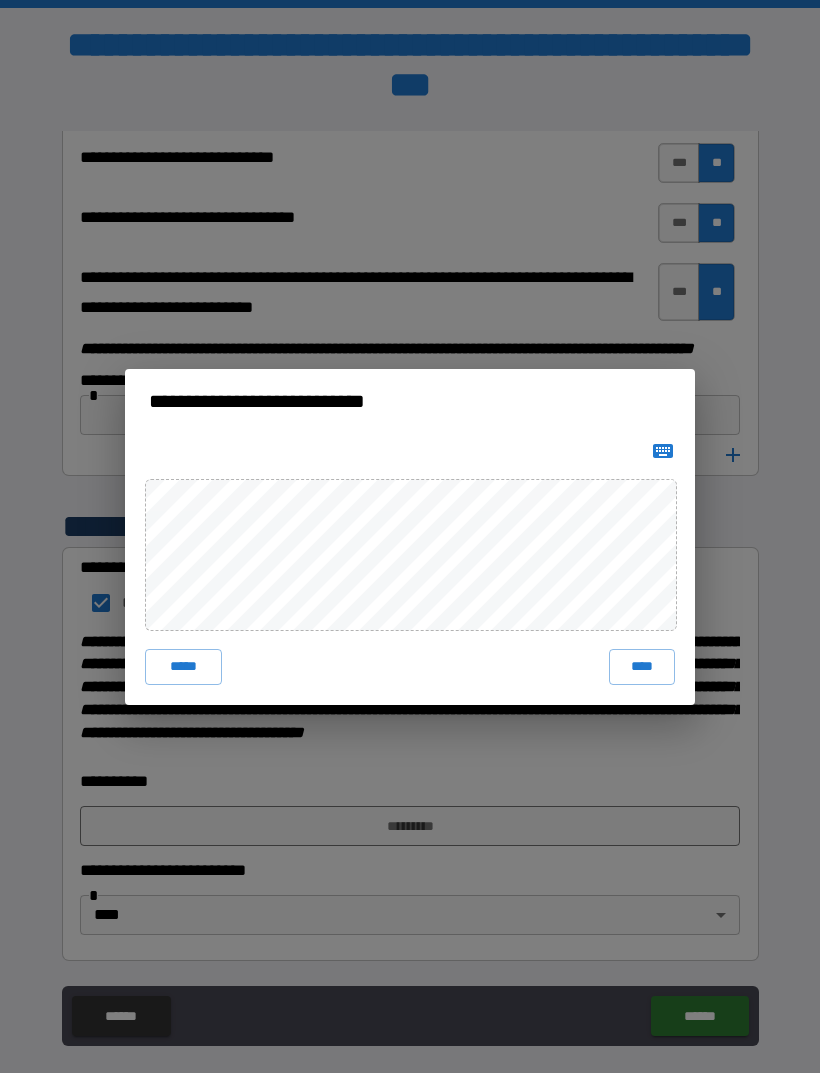 click on "****" at bounding box center [642, 667] 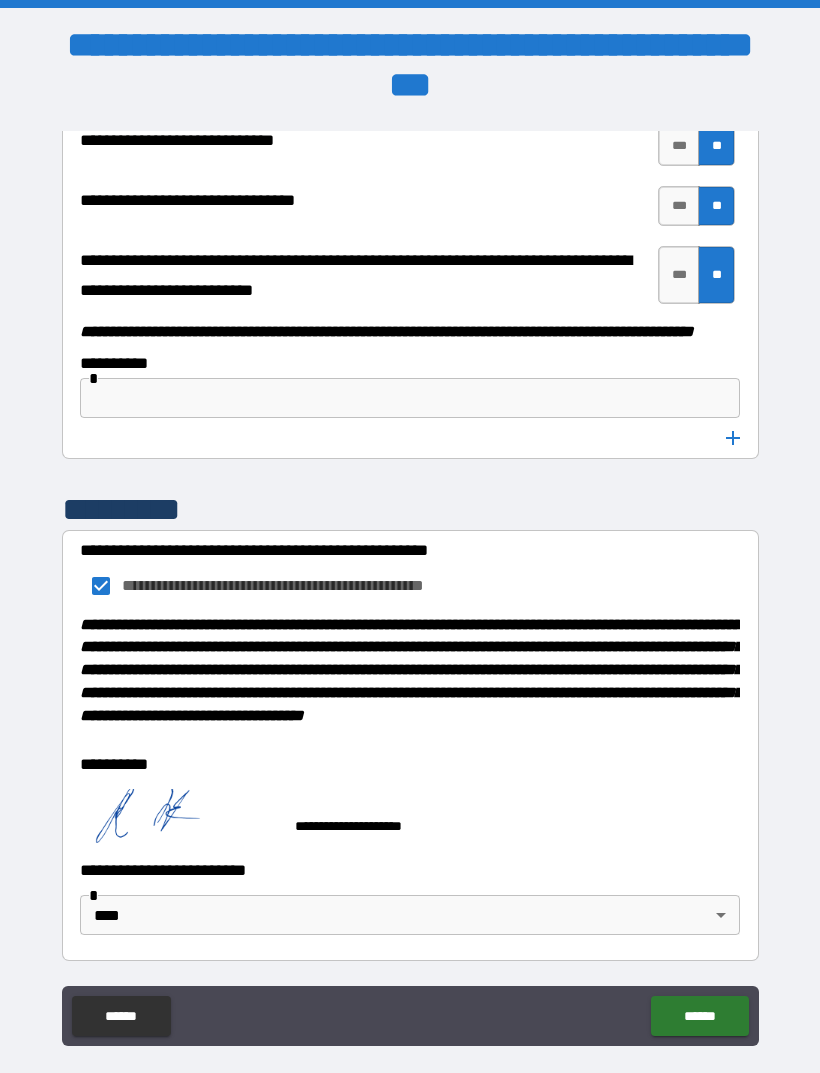 click on "******" at bounding box center (699, 1016) 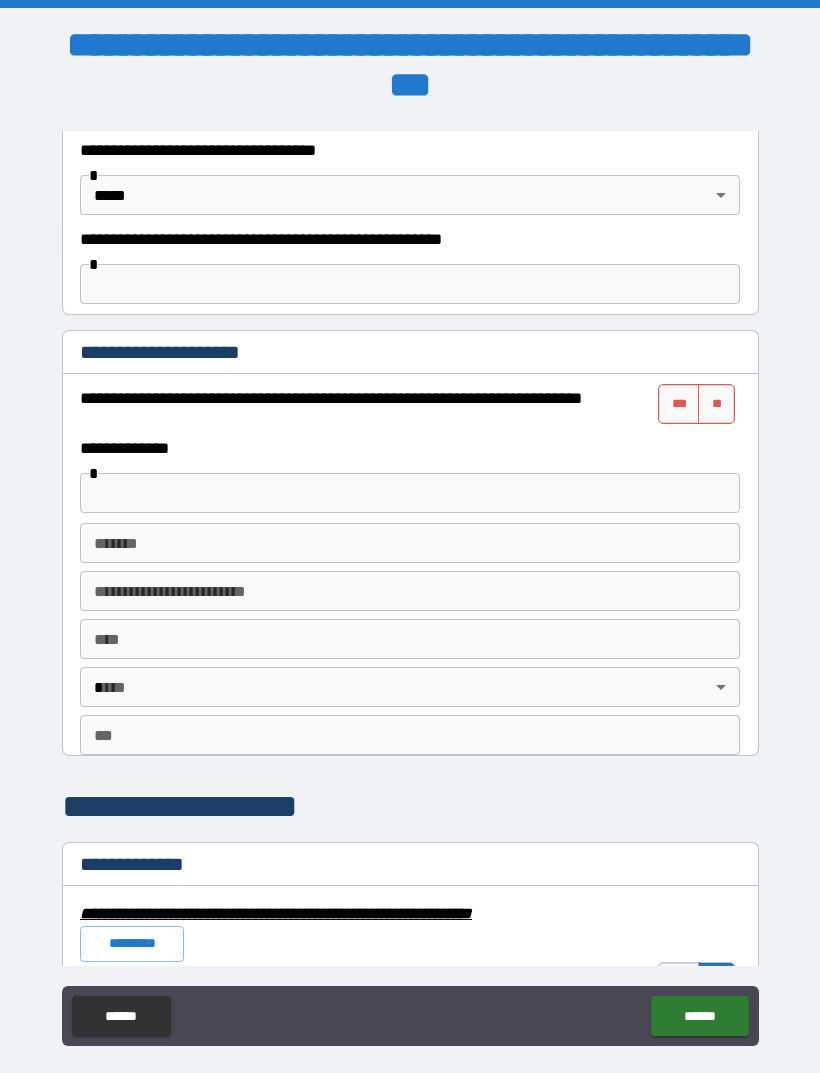 scroll, scrollTop: 1302, scrollLeft: 0, axis: vertical 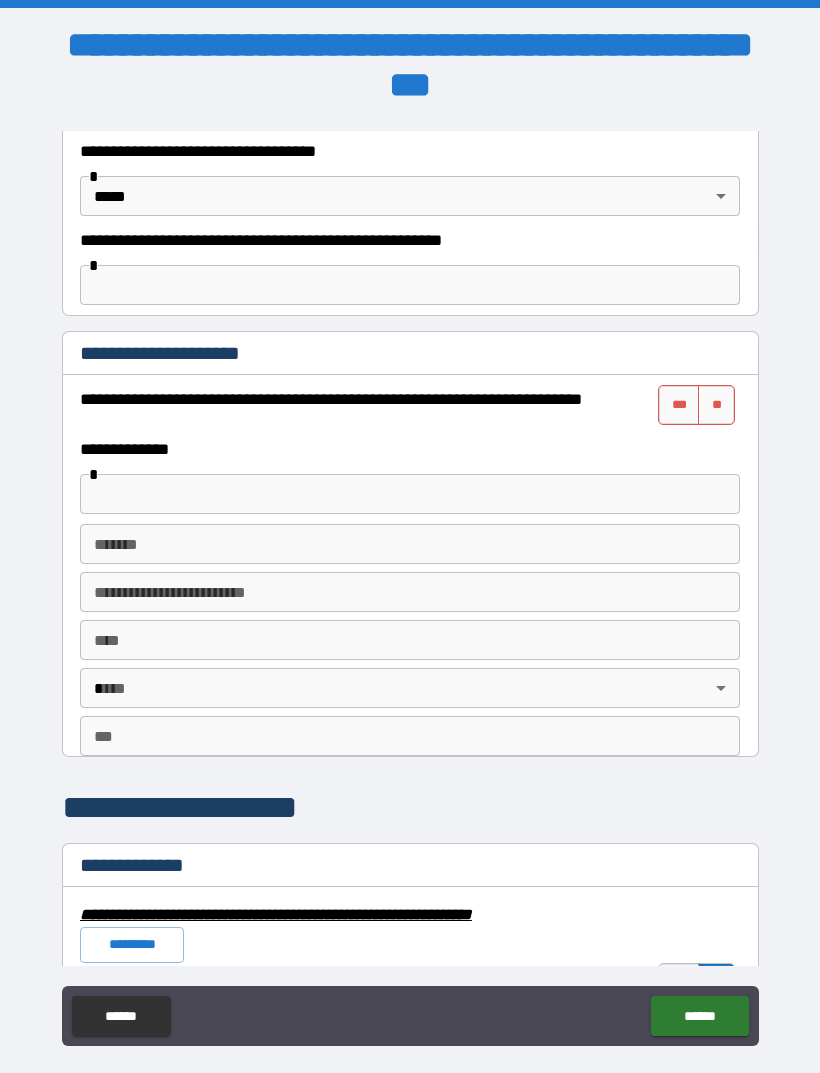 click on "**" at bounding box center [716, 405] 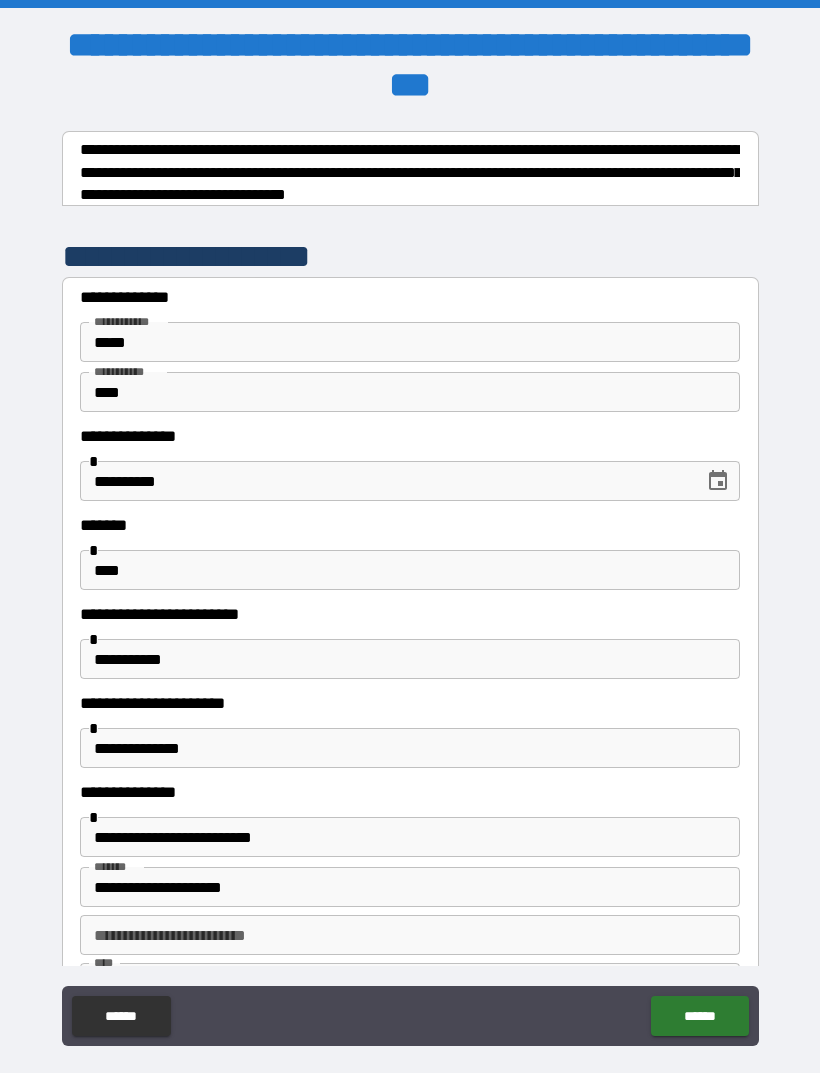 scroll, scrollTop: -1, scrollLeft: 0, axis: vertical 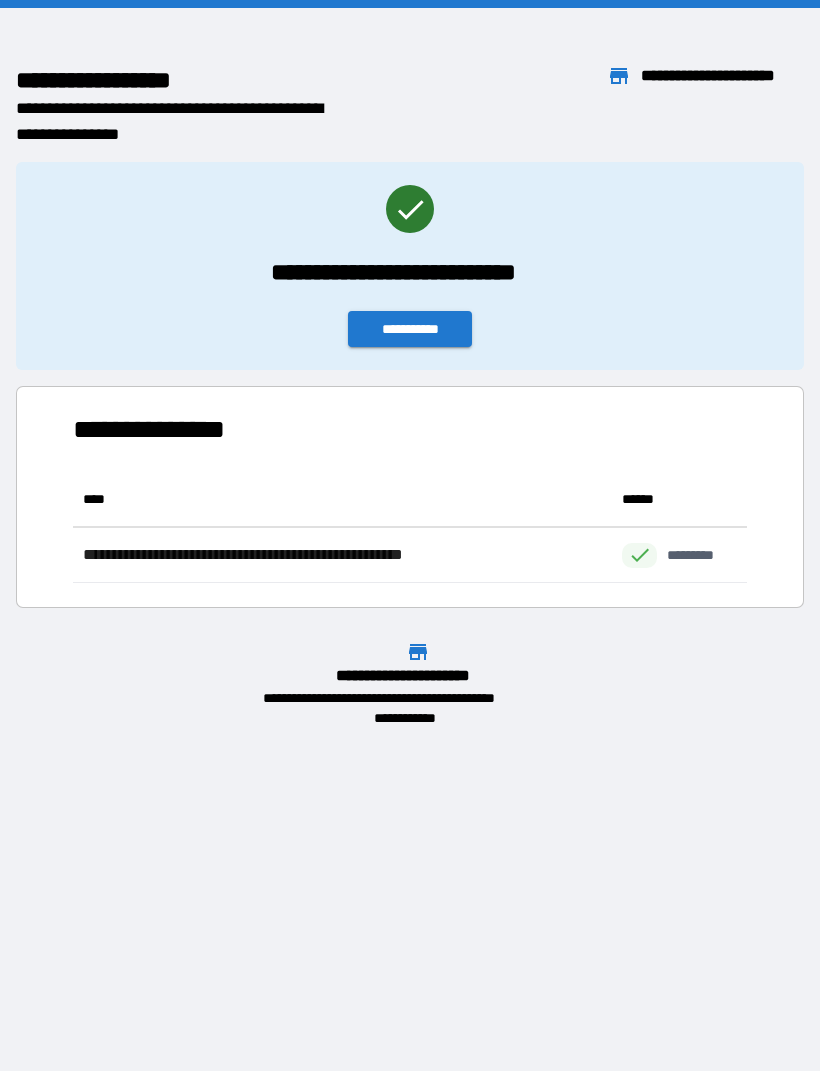 click on "**********" at bounding box center (410, 329) 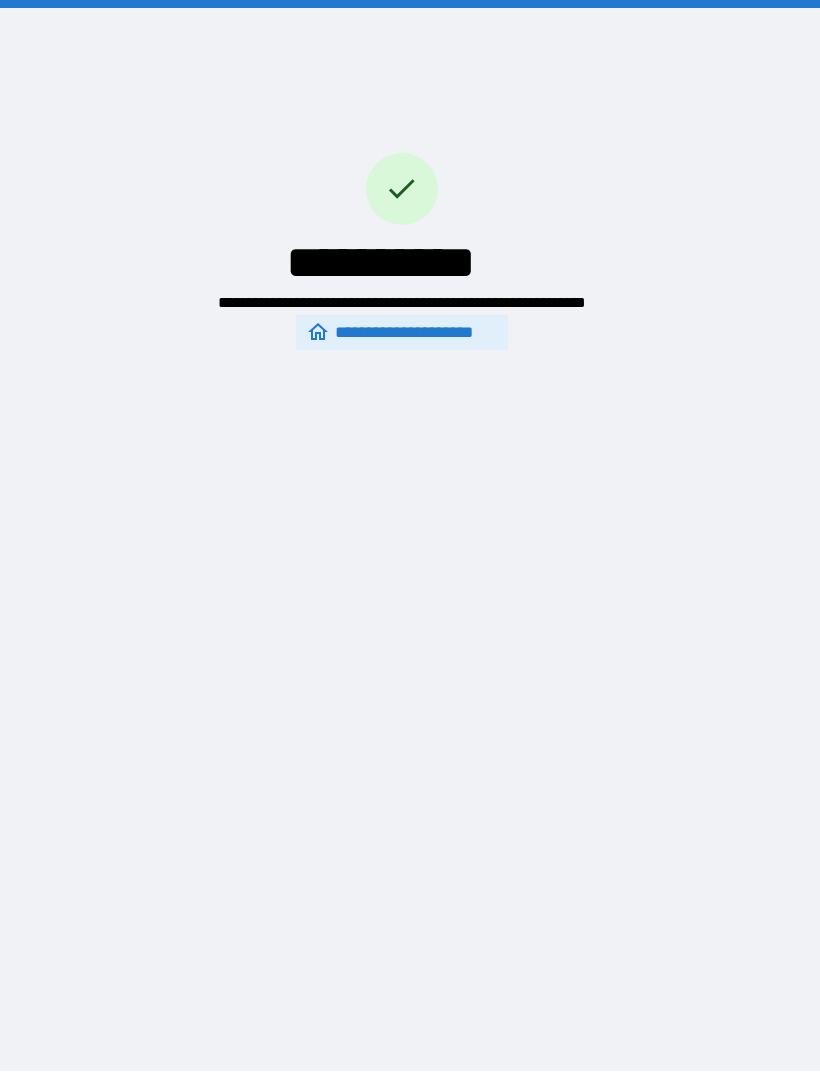 click on "**********" at bounding box center [402, 332] 